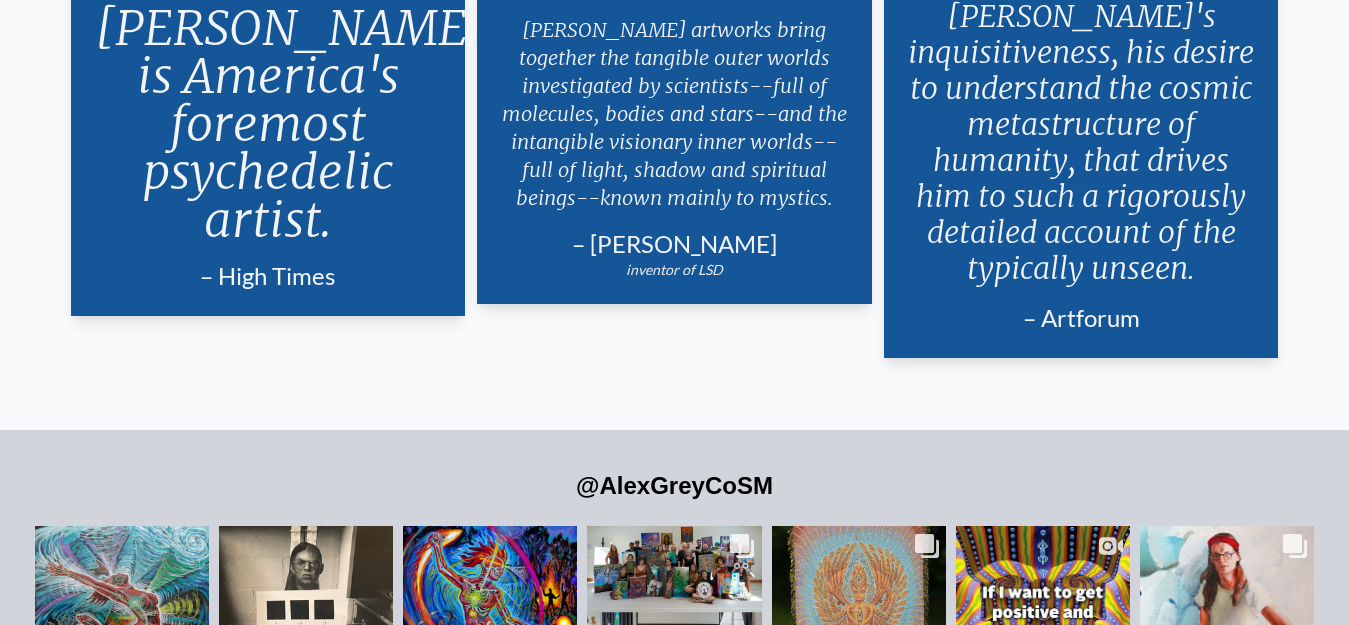 scroll, scrollTop: 4303, scrollLeft: 0, axis: vertical 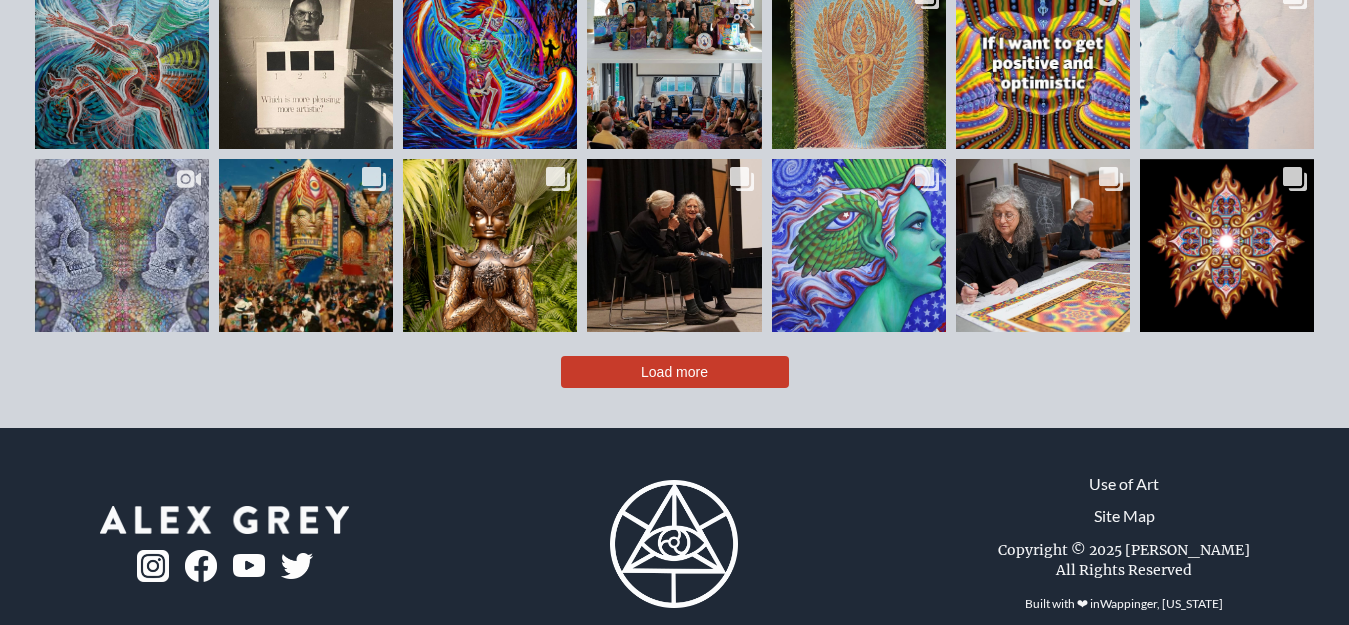 click on "Load more" at bounding box center (675, 372) 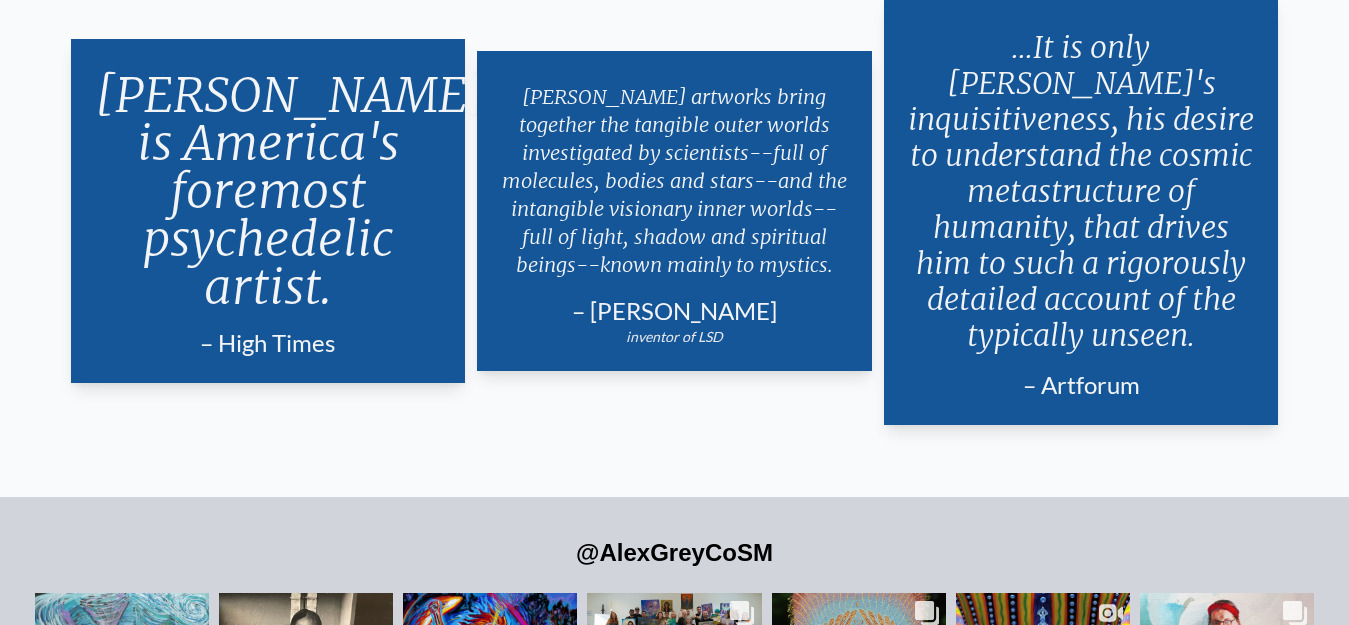 scroll, scrollTop: 4187, scrollLeft: 0, axis: vertical 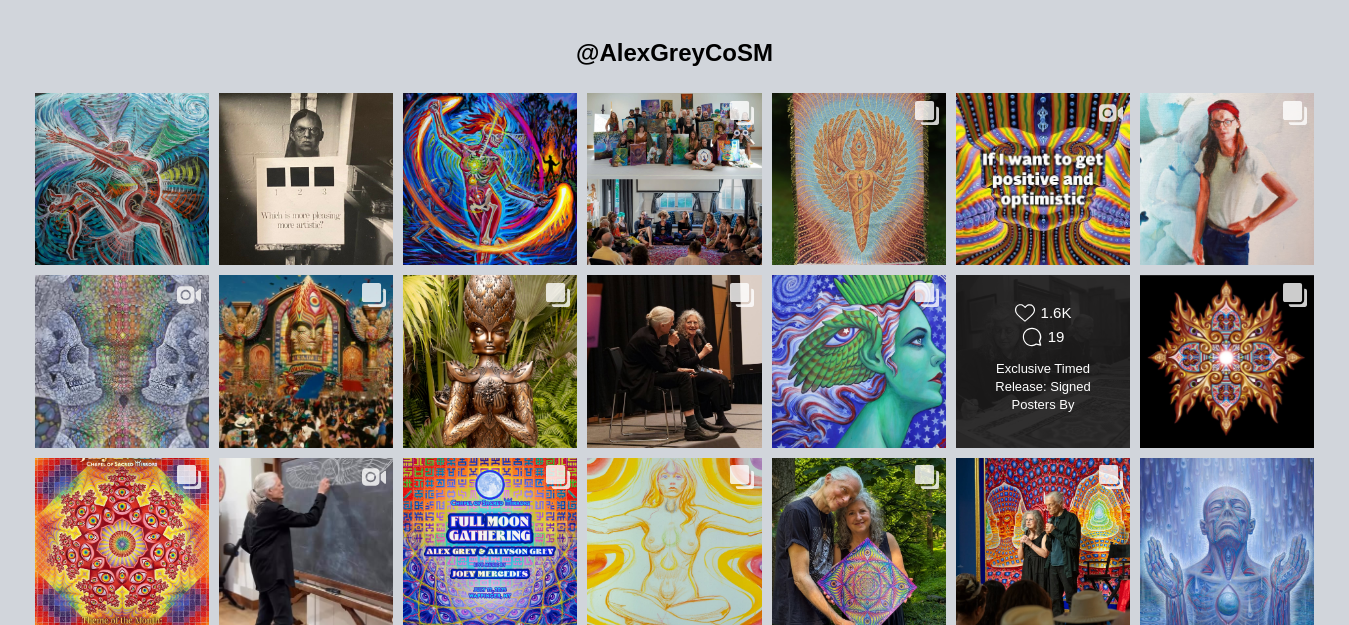 click on "Likes Count
1.6K
Comments Count
19
Exclusive Timed Release: Signed Posters By @allysongreycosm and @alexgreycosm Available only through [DATE] - we’re offering an exclusive selection of signed posters.  🔗 Explore the Collection in bio!  🌟 FREE Domestic Shipping on ALL Orders over $125!
Exclusive Timed Release: Signed Posters By @allysongreycosm and @alexgreycosm Available only through [DATE] - we’re offering an exclusive selection of signed posters.  🔗 Explore the Collection in bio!  🌟 FREE Domestic Shipping on ALL Orders over $125!" at bounding box center (1043, 361) 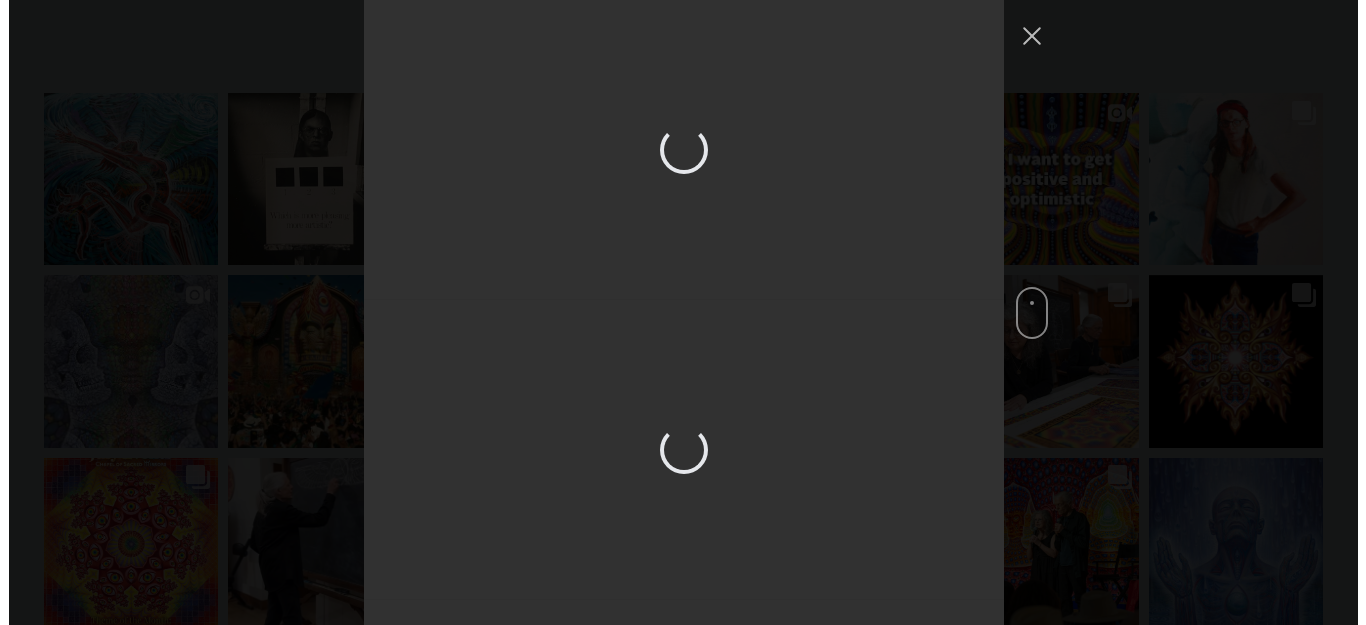 scroll, scrollTop: 4201, scrollLeft: 0, axis: vertical 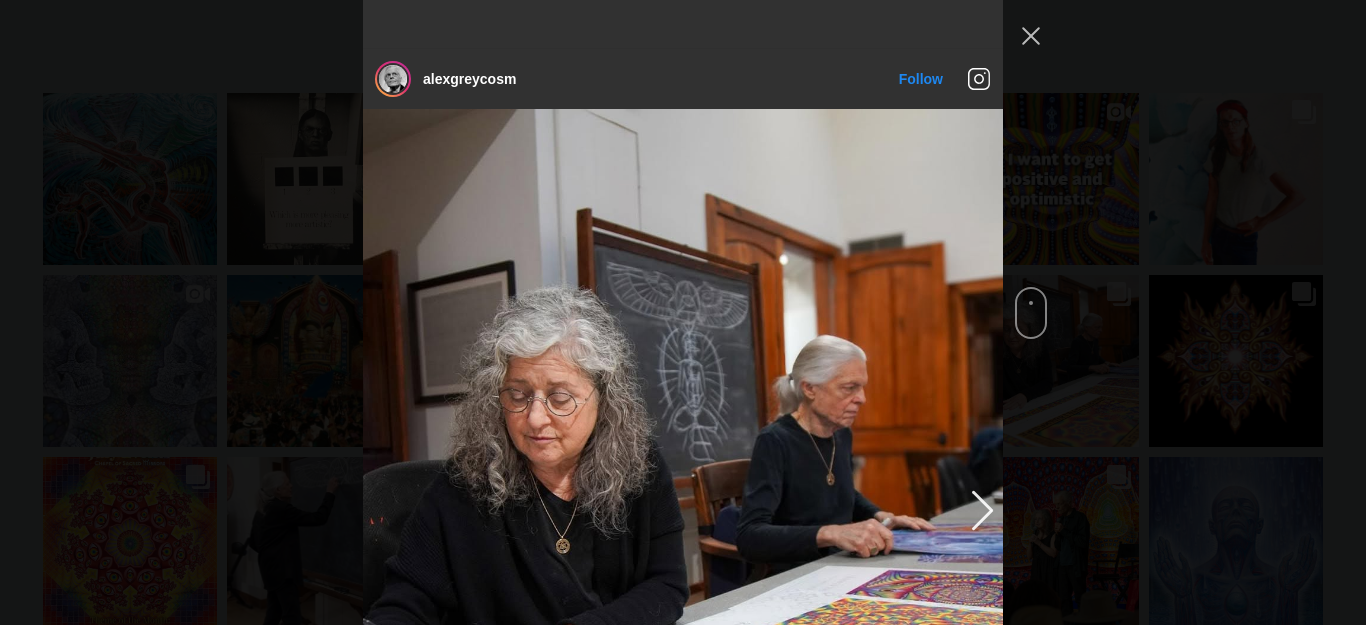 click at bounding box center [683, 509] 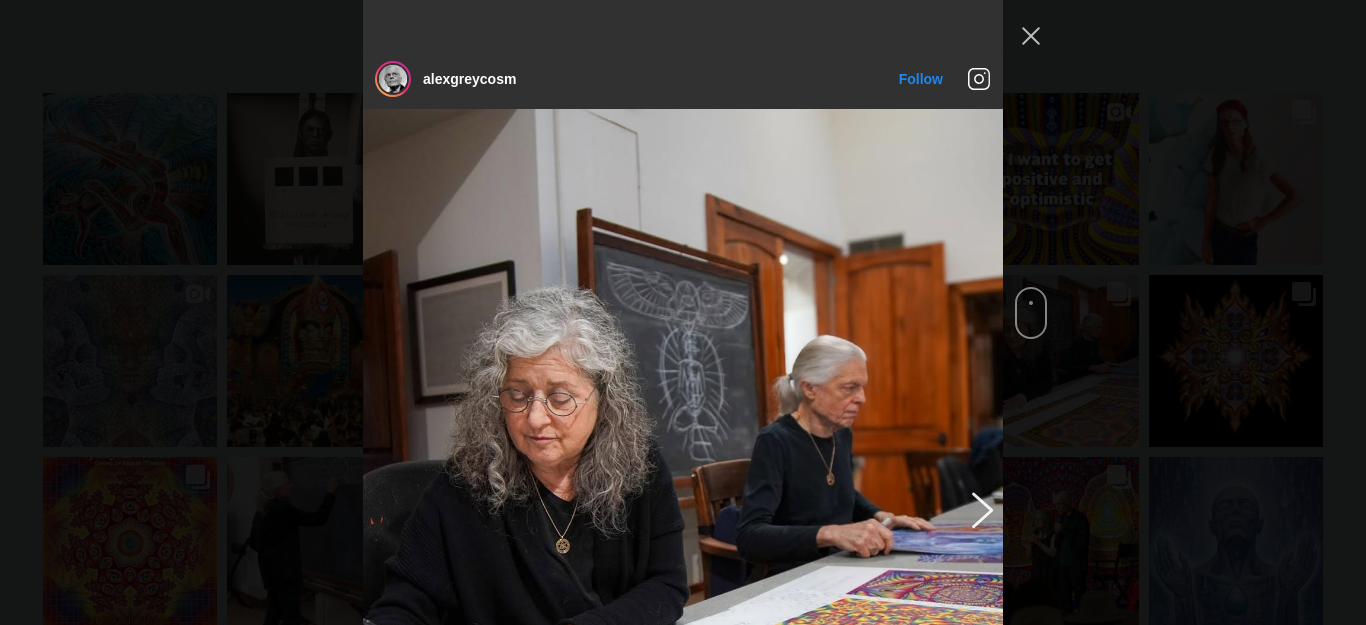 click at bounding box center (979, 509) 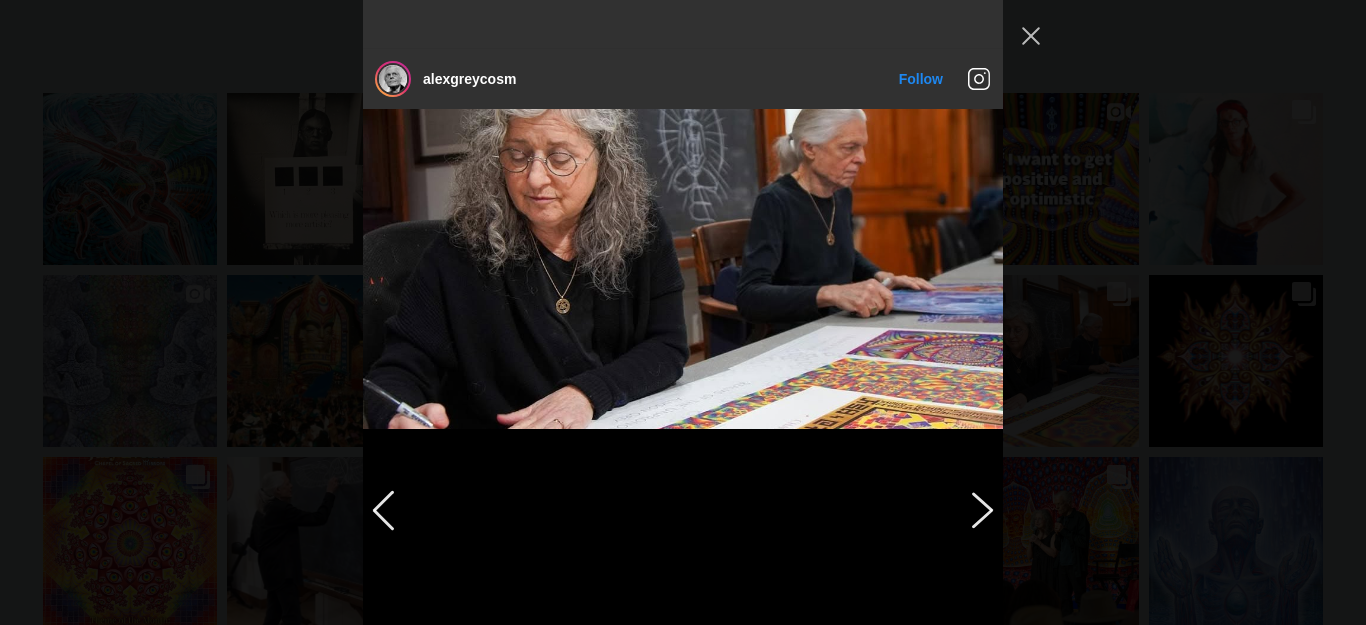 click at bounding box center [979, 509] 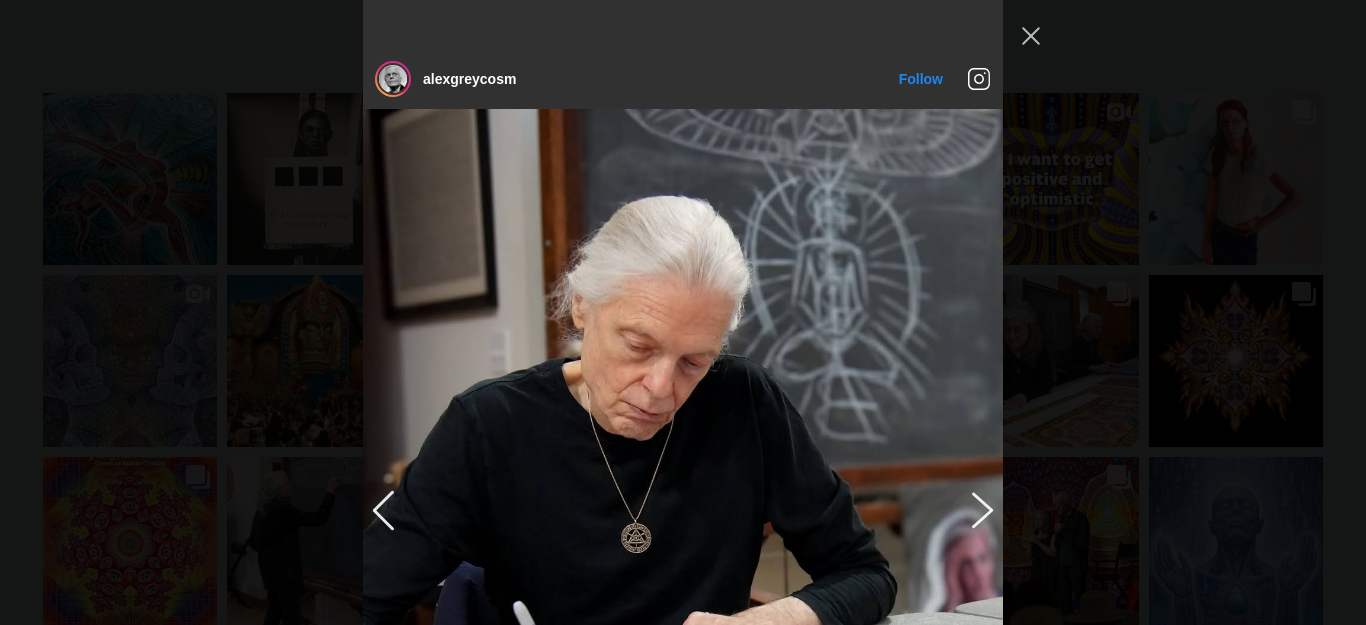 click at bounding box center (979, 509) 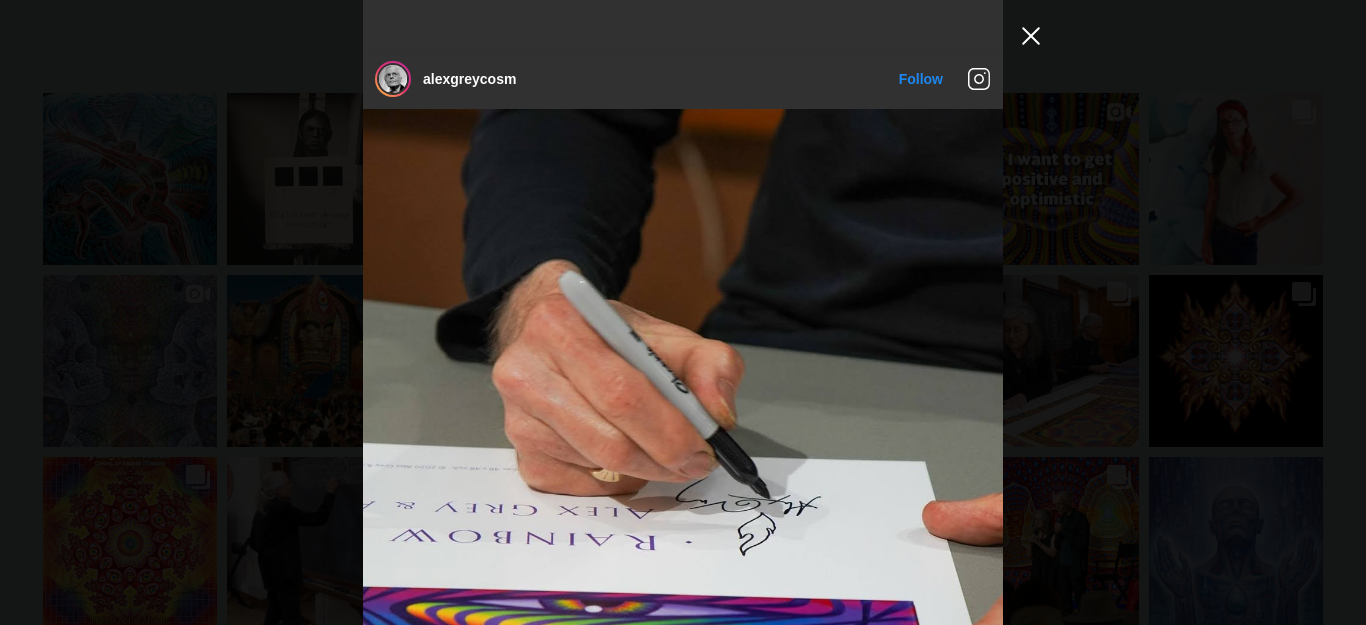 click at bounding box center [1031, 36] 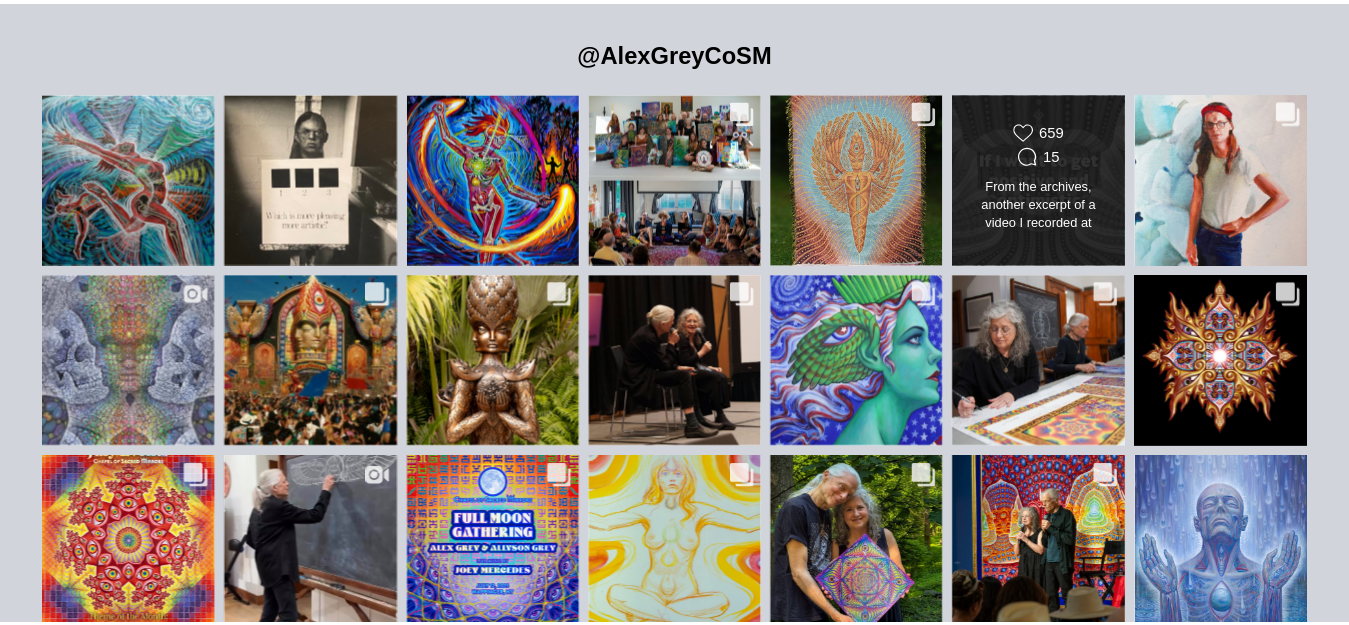scroll, scrollTop: 4187, scrollLeft: 0, axis: vertical 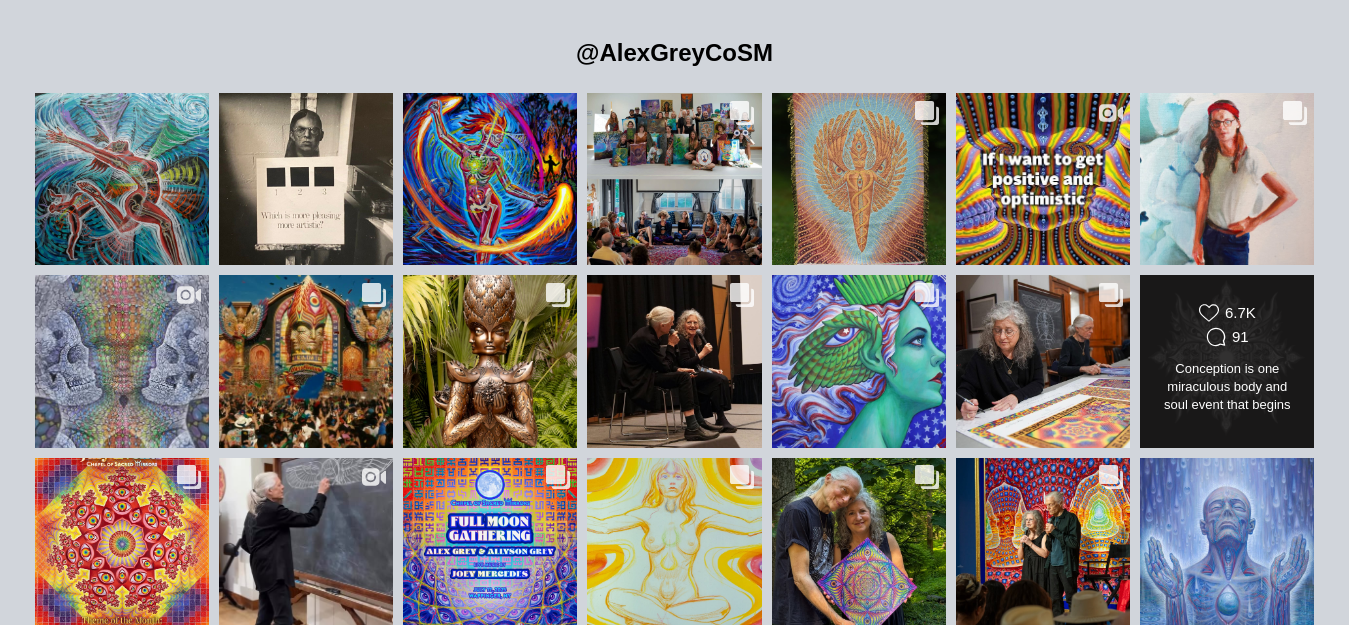click on "Conception is one miraculous body and soul event that begins all life. Conception brings the forces of [DEMOGRAPHIC_DATA] and [DEMOGRAPHIC_DATA] together, uniting the opposites into a completely new being. This pilgrimage toward incarnation is the cellular memory of our original face, metaphorically represented in life’s epic journeys and quests. The sperm is a football hero making a touchdown, a battalion of soldiers taking the hill, the Crusader’s quest for the Grail. The egg is the princess rejecting the unsuitable suitors and finding the One that will awaken her with love’s first kiss. ⠀The Soul is triadically entangled with their new mother and father on a cellular, molecular and atomic level.  Buddha Embryo Series    on exhibit in [GEOGRAPHIC_DATA]" at bounding box center [1227, 388] 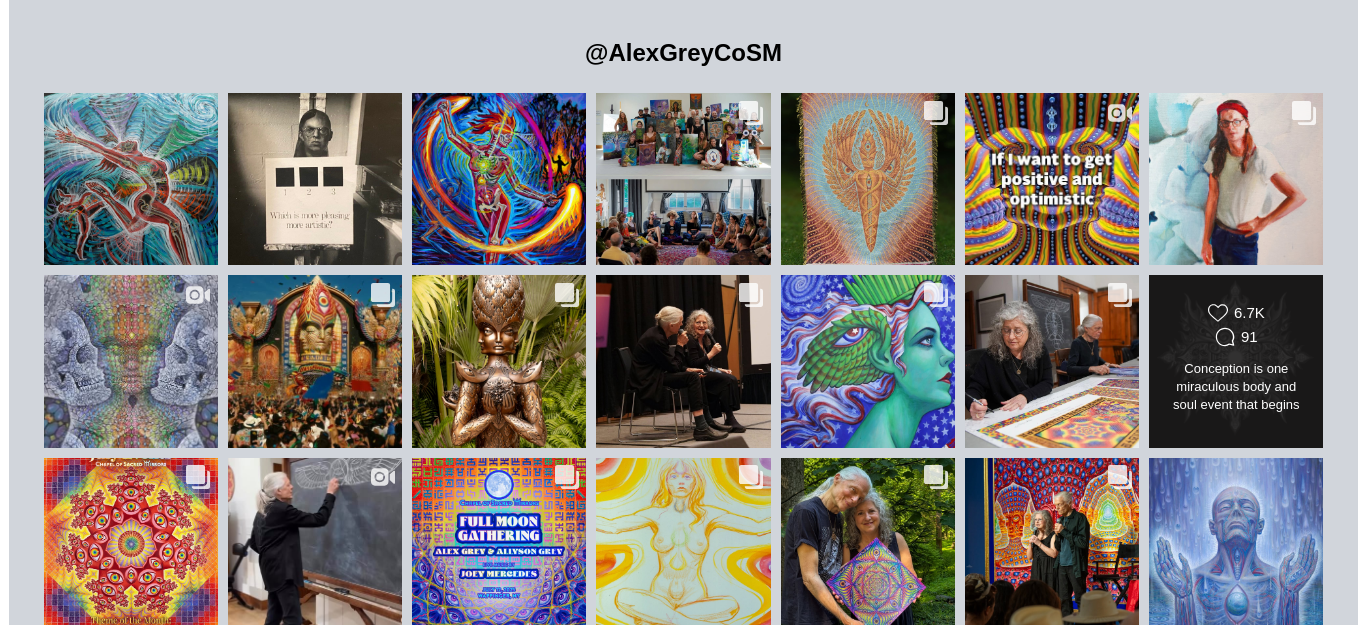 scroll, scrollTop: 4201, scrollLeft: 0, axis: vertical 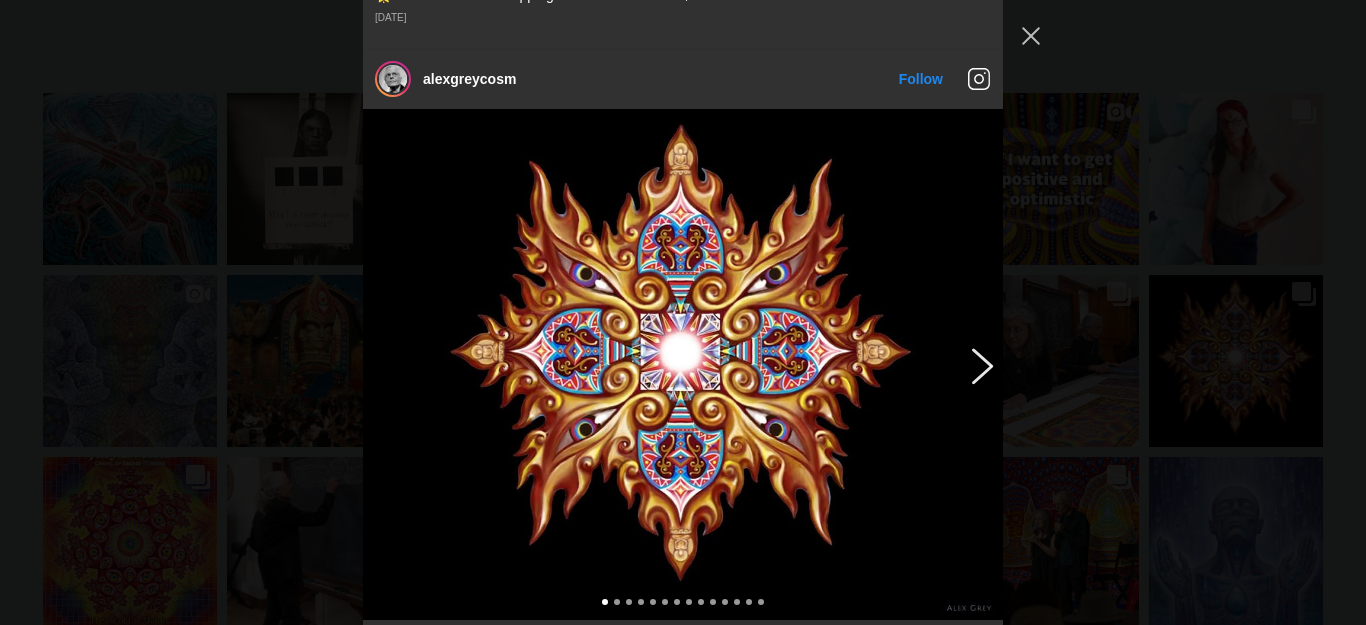 click at bounding box center [979, 365] 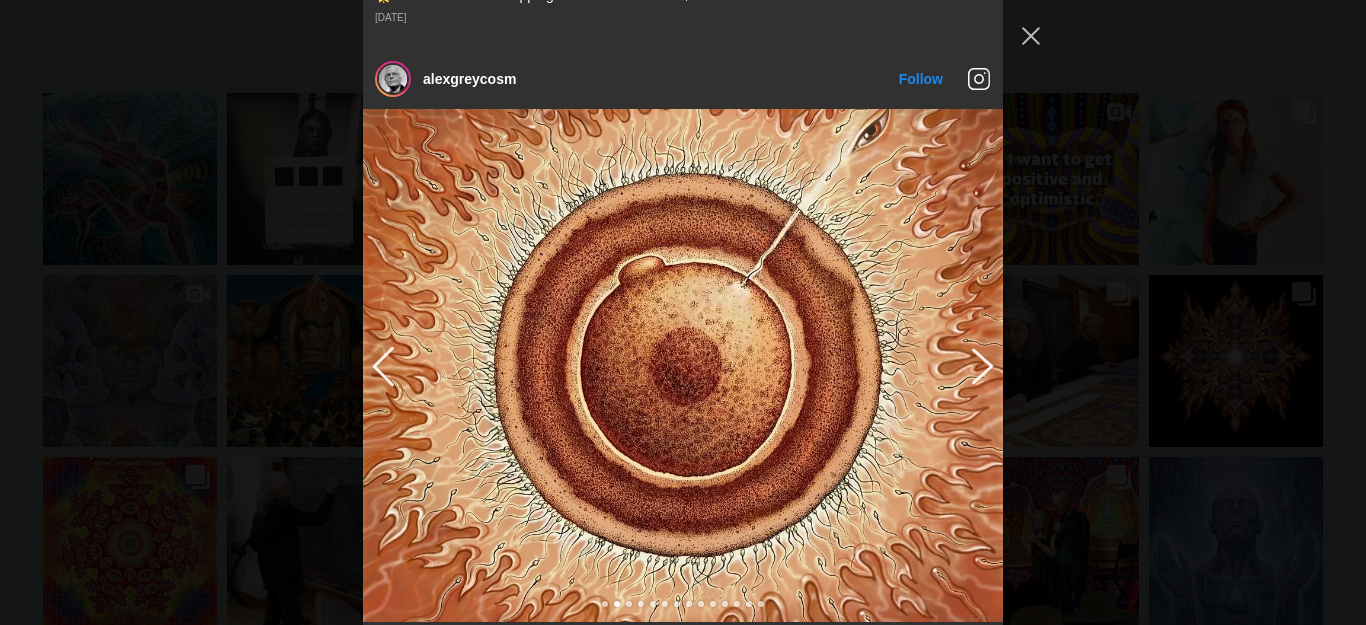 click at bounding box center [979, 365] 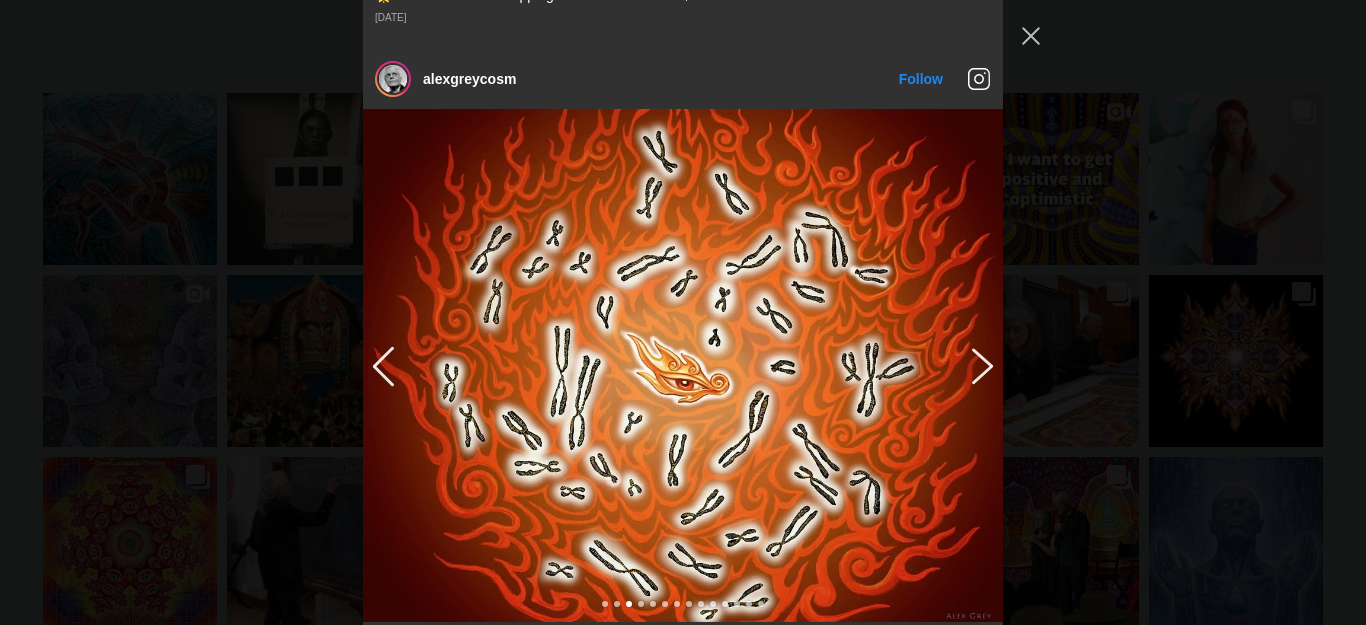 click at bounding box center [979, 365] 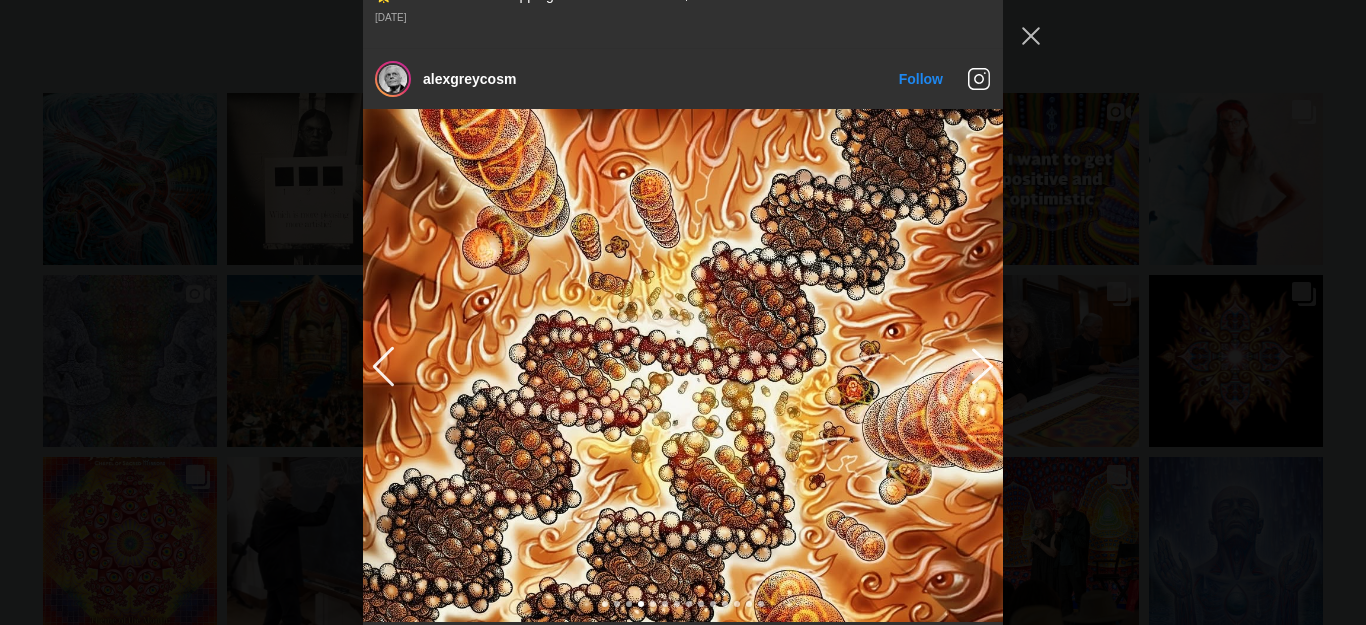 click at bounding box center [979, 365] 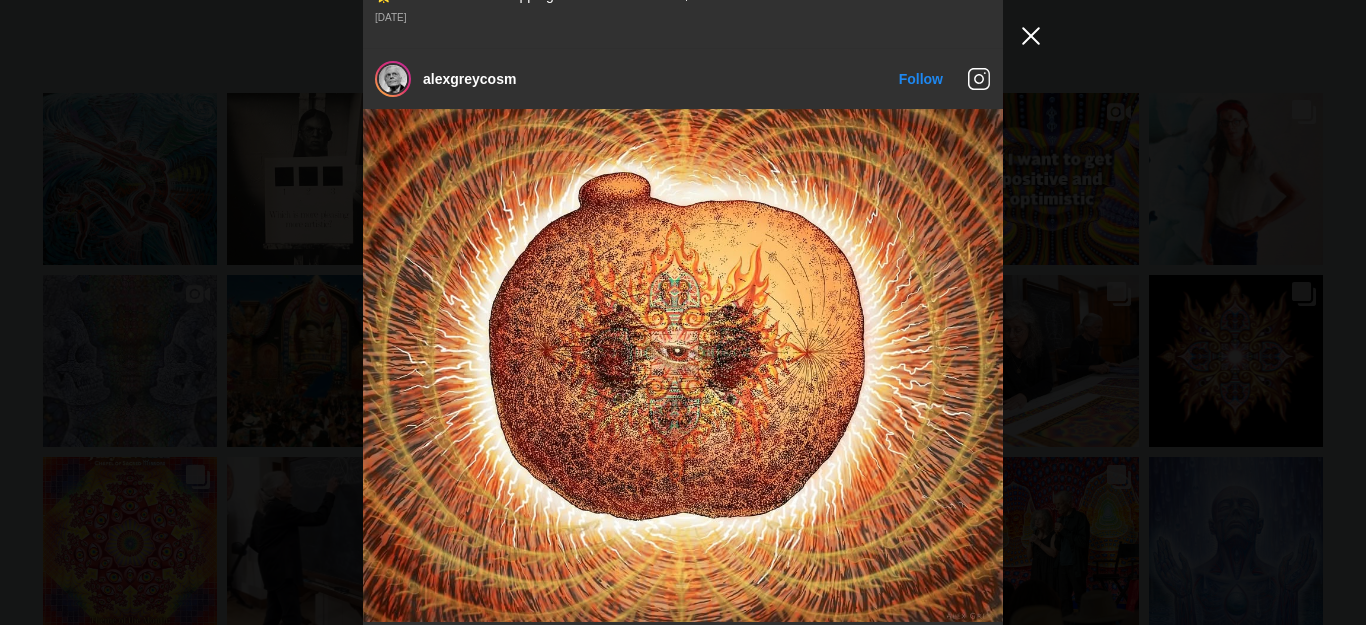 click at bounding box center (1031, 36) 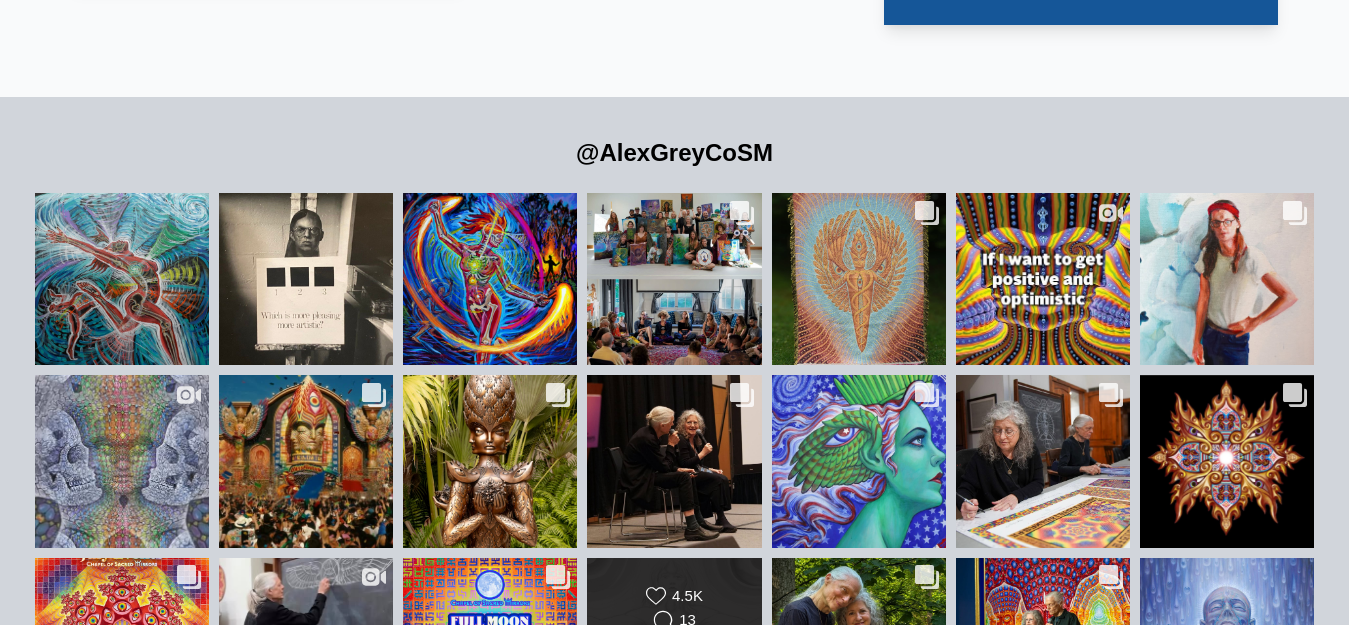 scroll, scrollTop: 4587, scrollLeft: 0, axis: vertical 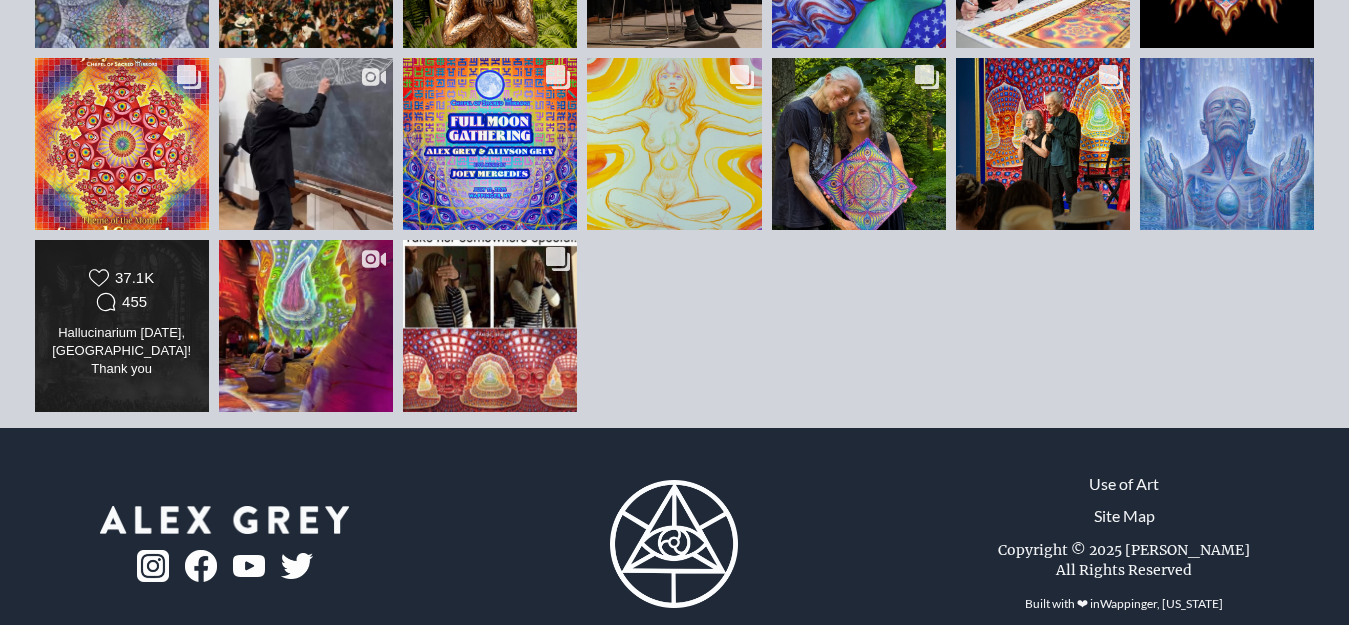 click on "Hallucinarium [DATE], [GEOGRAPHIC_DATA]! Thank you @allysongreycosm @elrowofficial and everyone who came and celebrated!🙏💚⚡️" at bounding box center [121, 352] 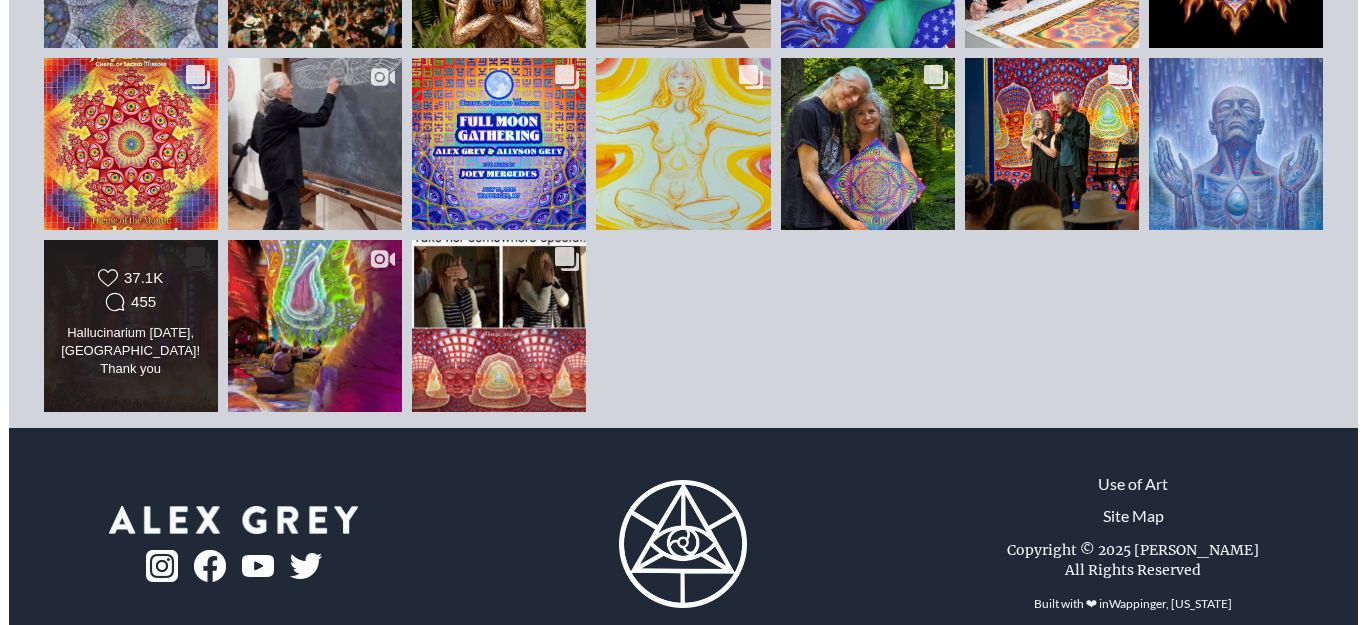 scroll, scrollTop: 4601, scrollLeft: 0, axis: vertical 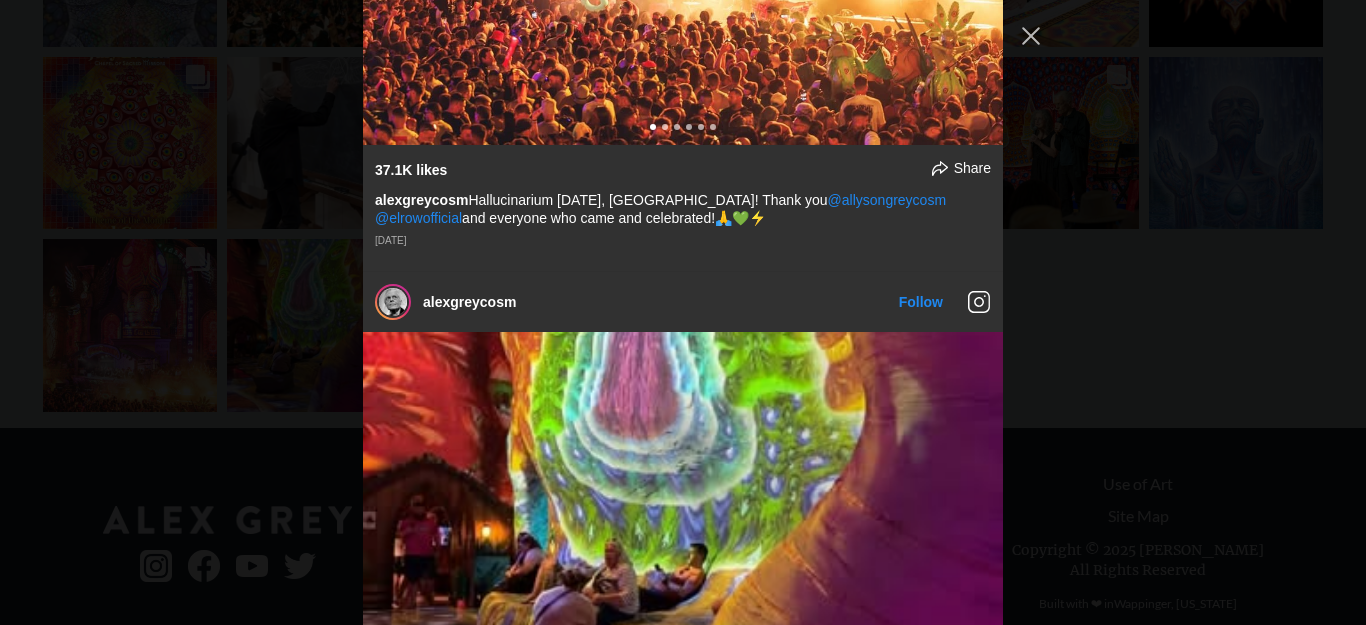 click at bounding box center [979, -255] 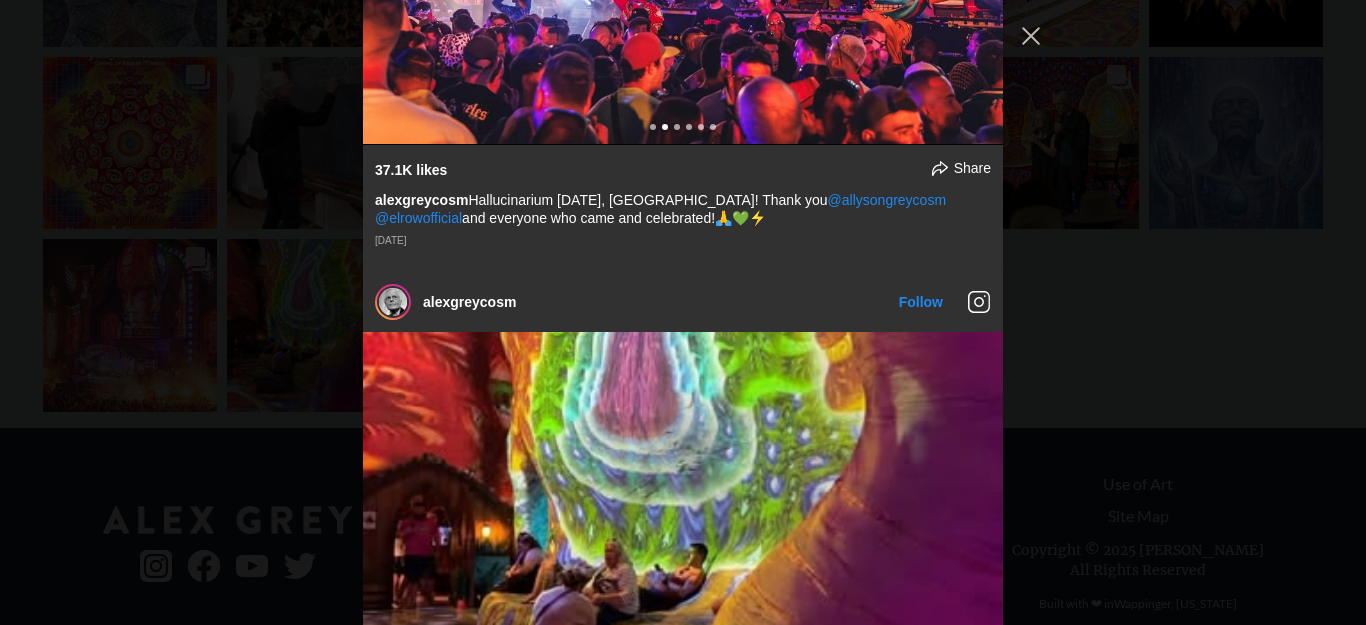 click at bounding box center [979, -255] 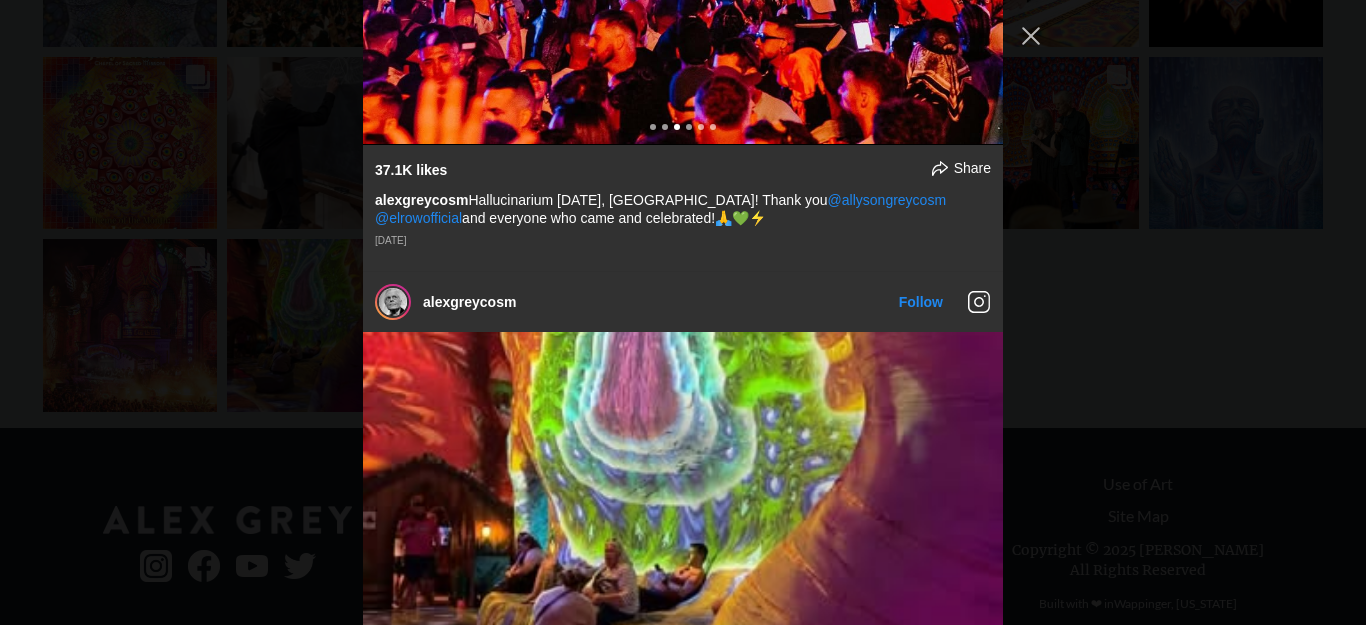 click at bounding box center [979, -255] 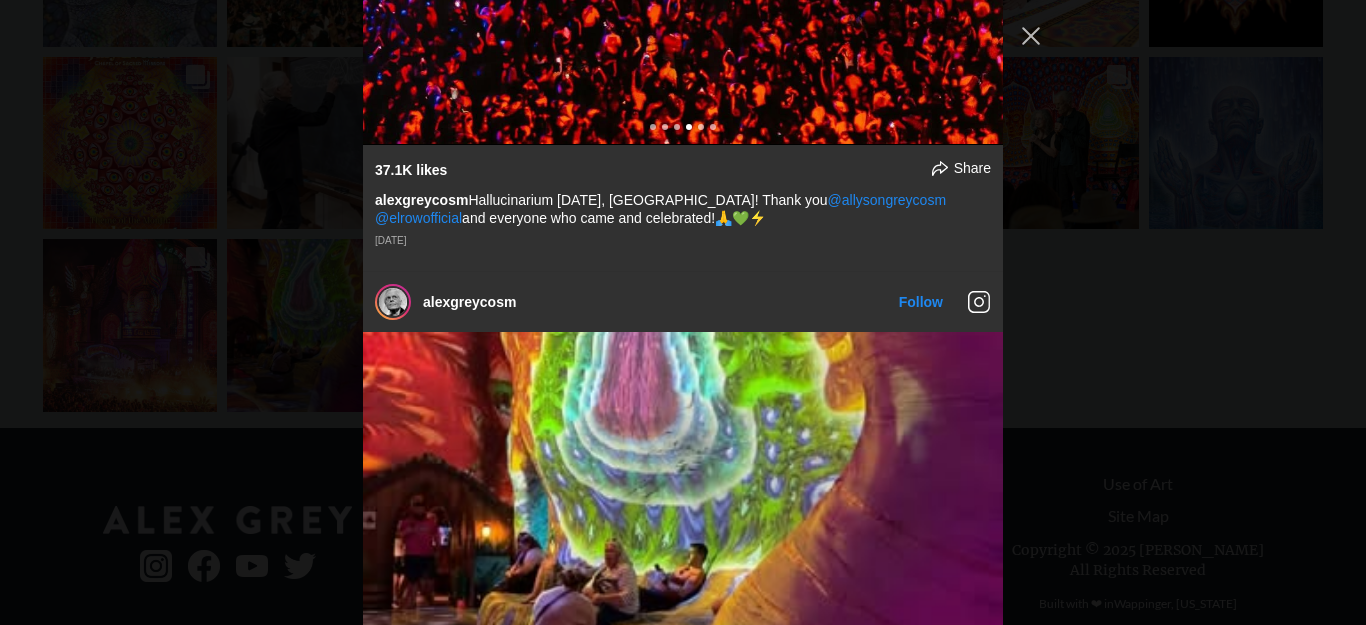 click at bounding box center (979, -255) 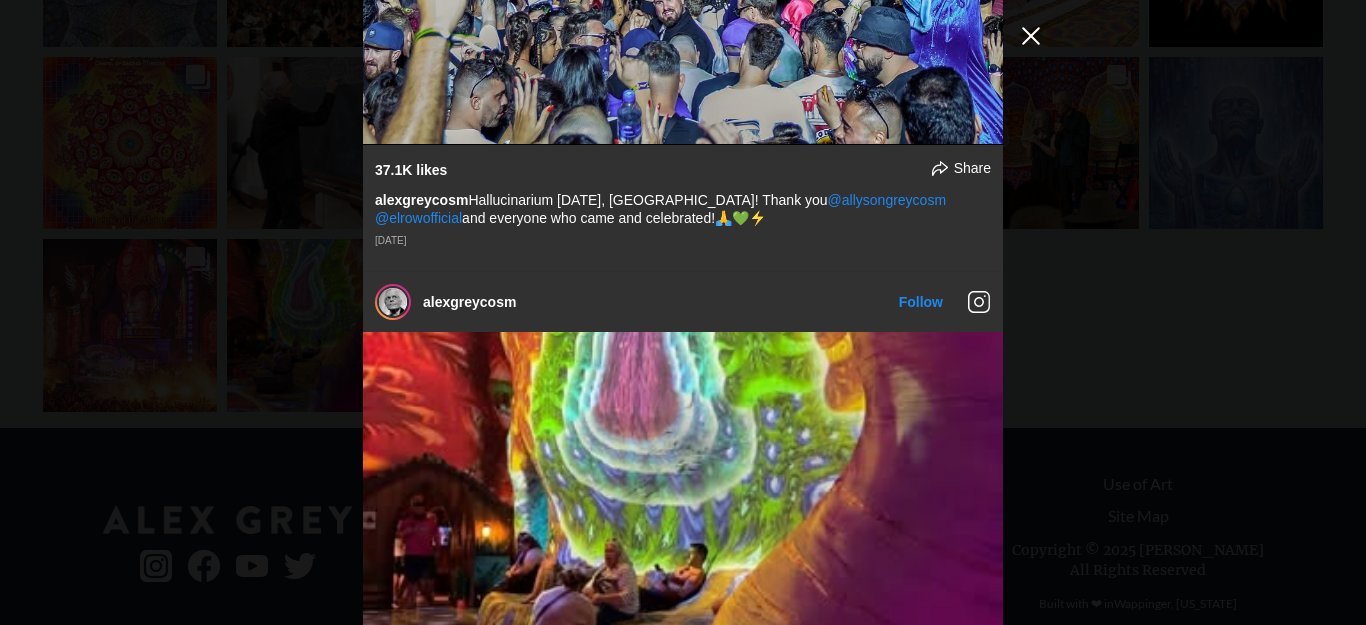 click at bounding box center (1031, 36) 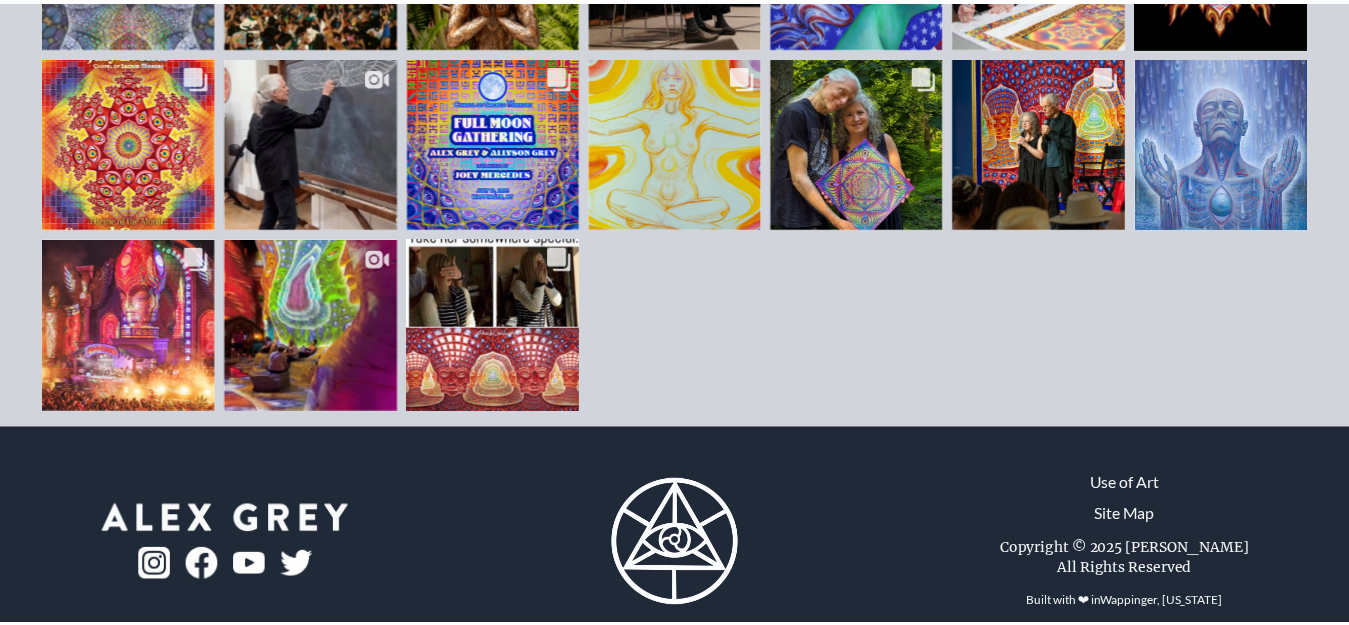 scroll, scrollTop: 4587, scrollLeft: 0, axis: vertical 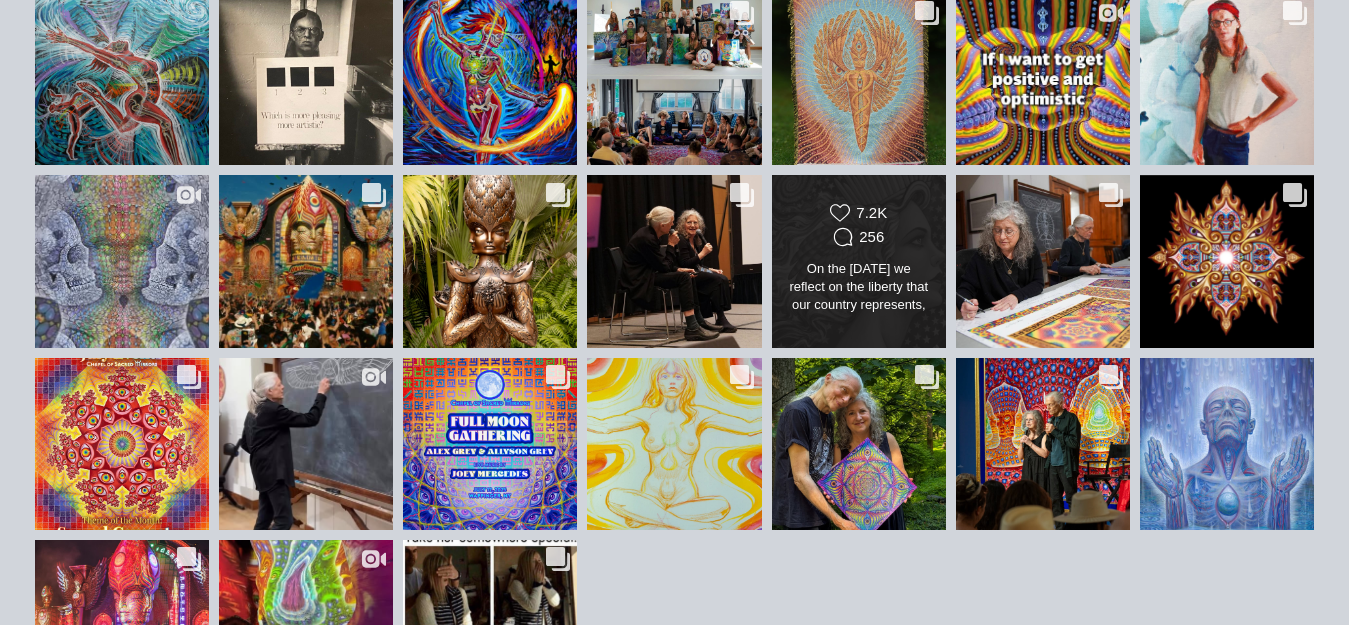 click 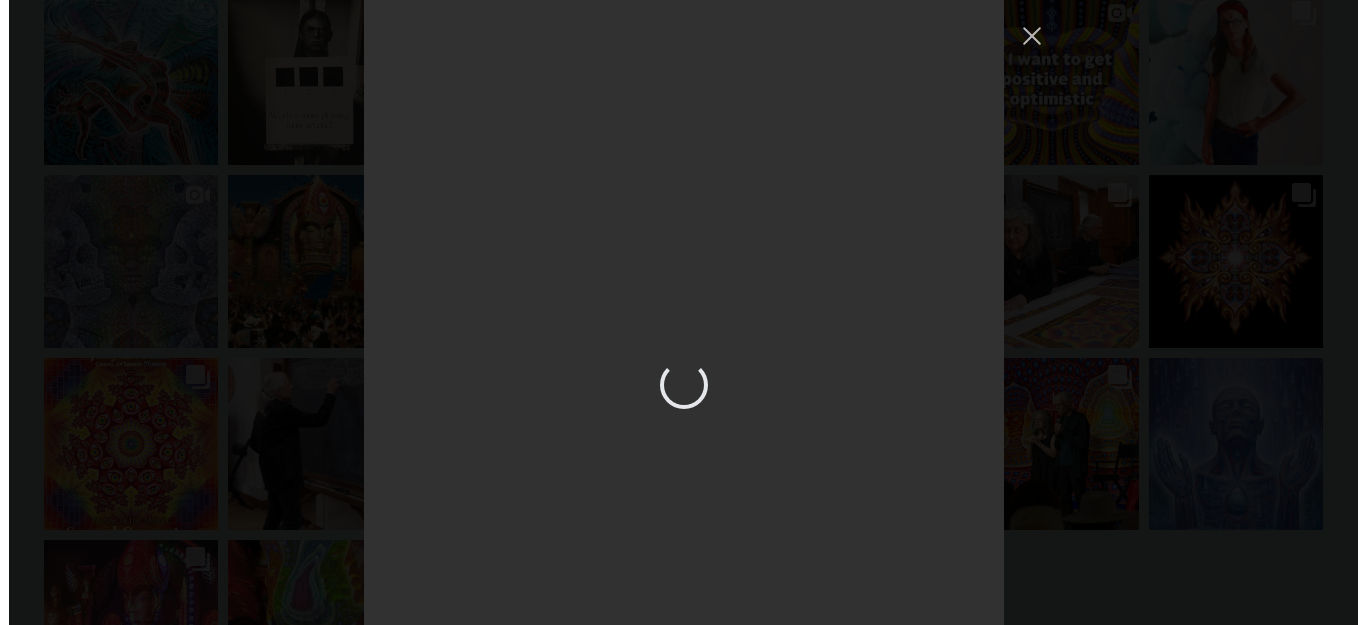 scroll, scrollTop: 4300, scrollLeft: 0, axis: vertical 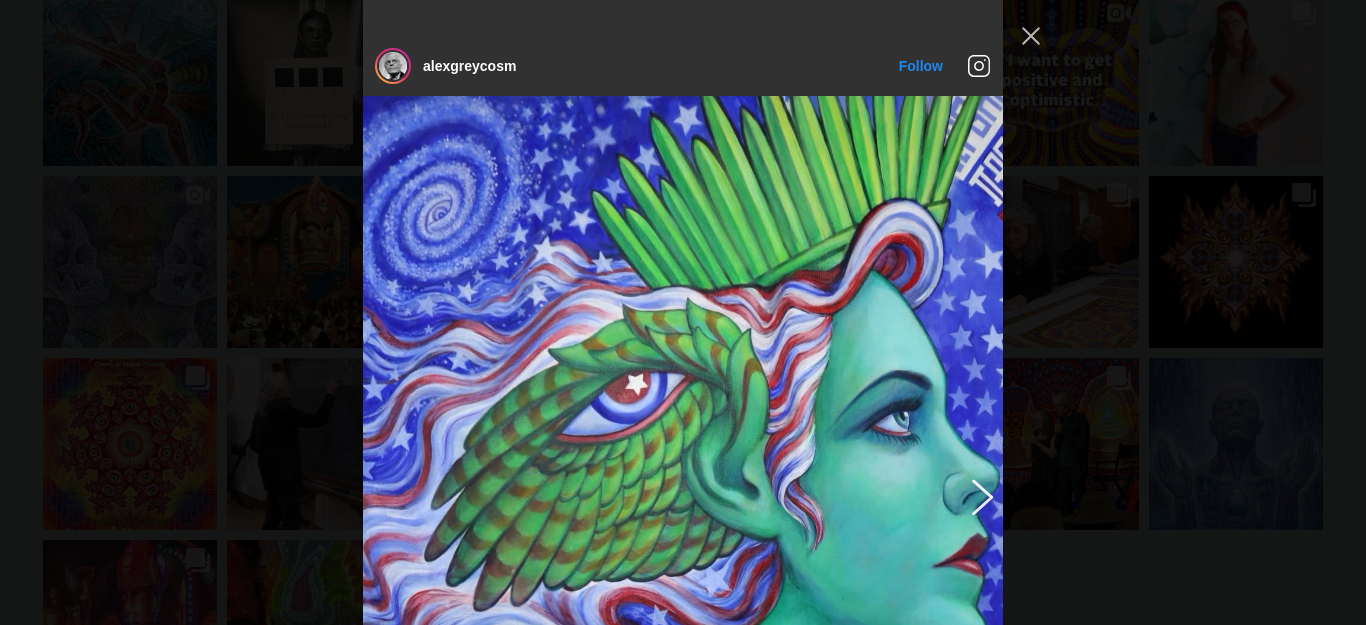 click at bounding box center [979, 496] 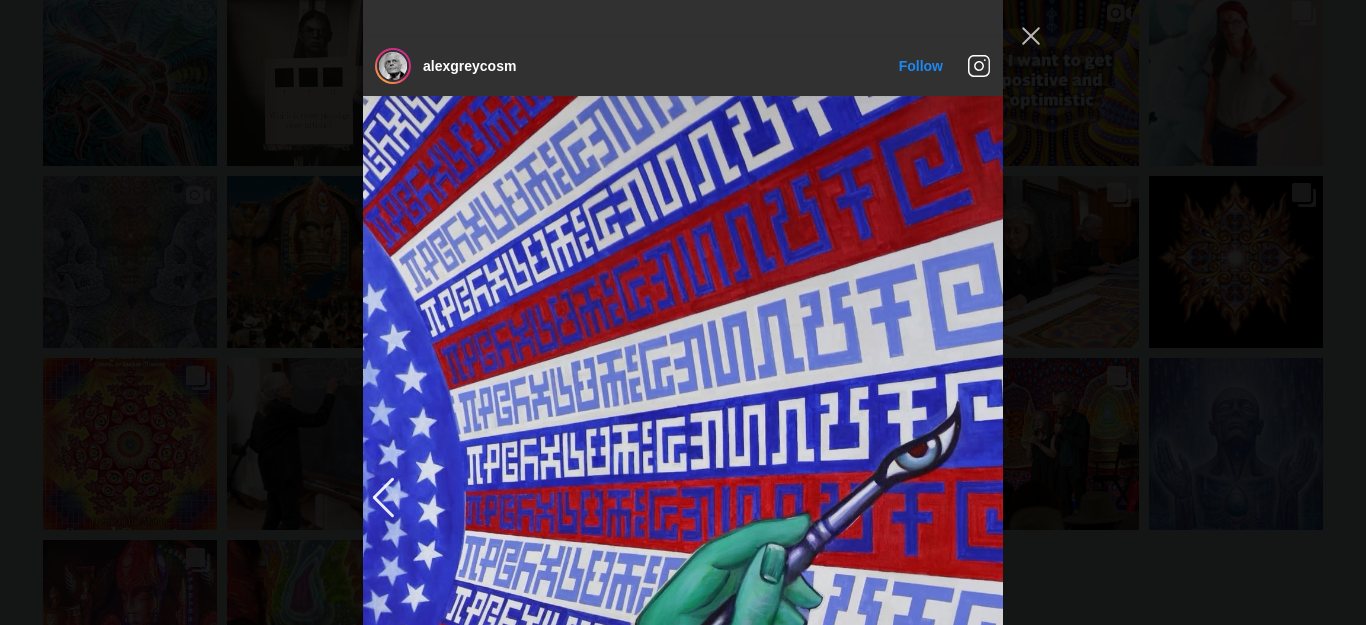 click at bounding box center [683, 496] 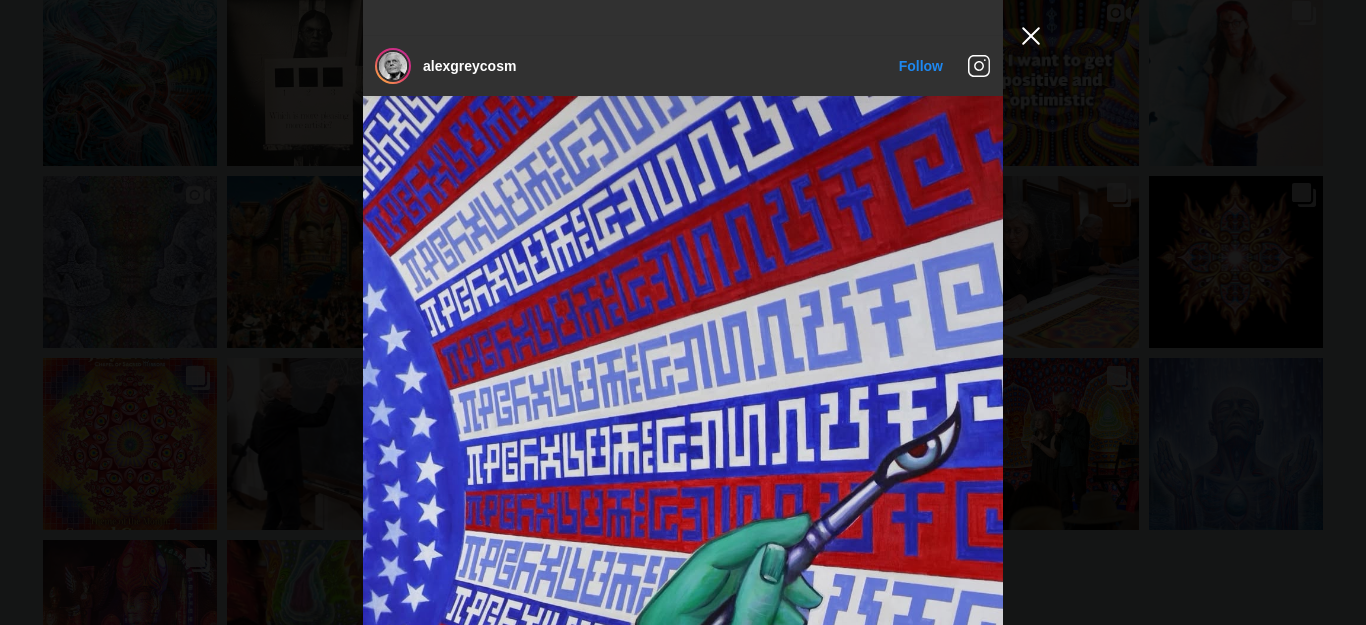 click at bounding box center (1031, 36) 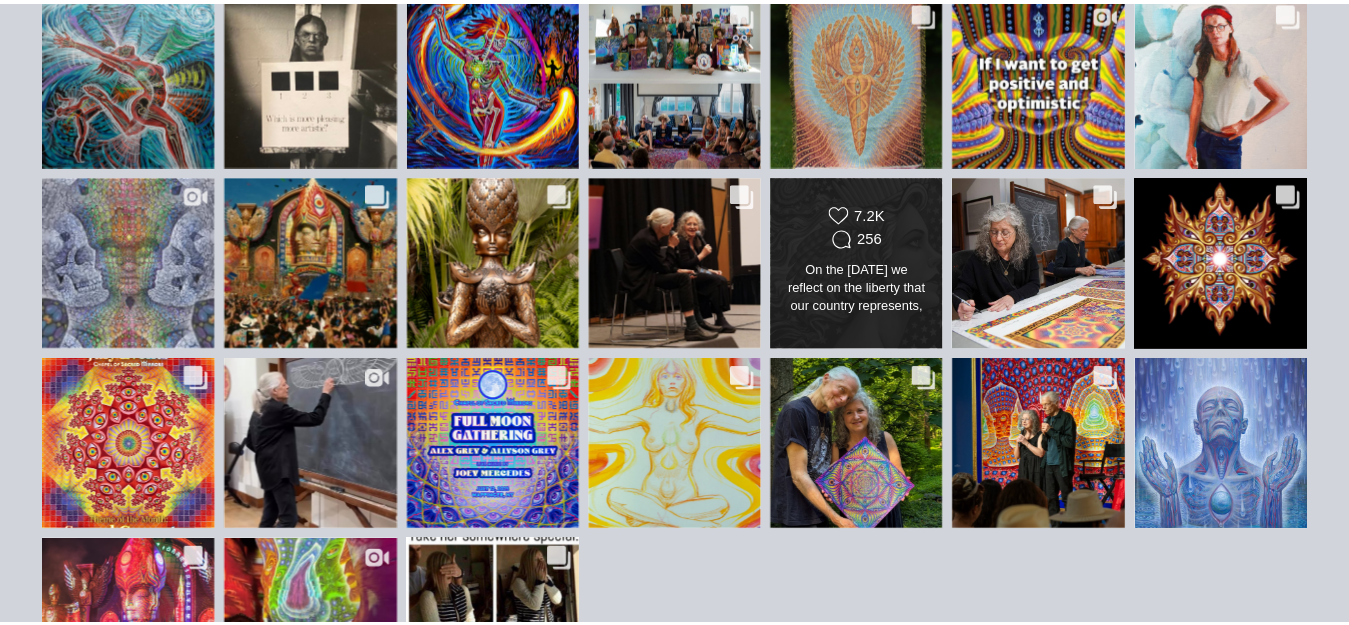 scroll, scrollTop: 4287, scrollLeft: 0, axis: vertical 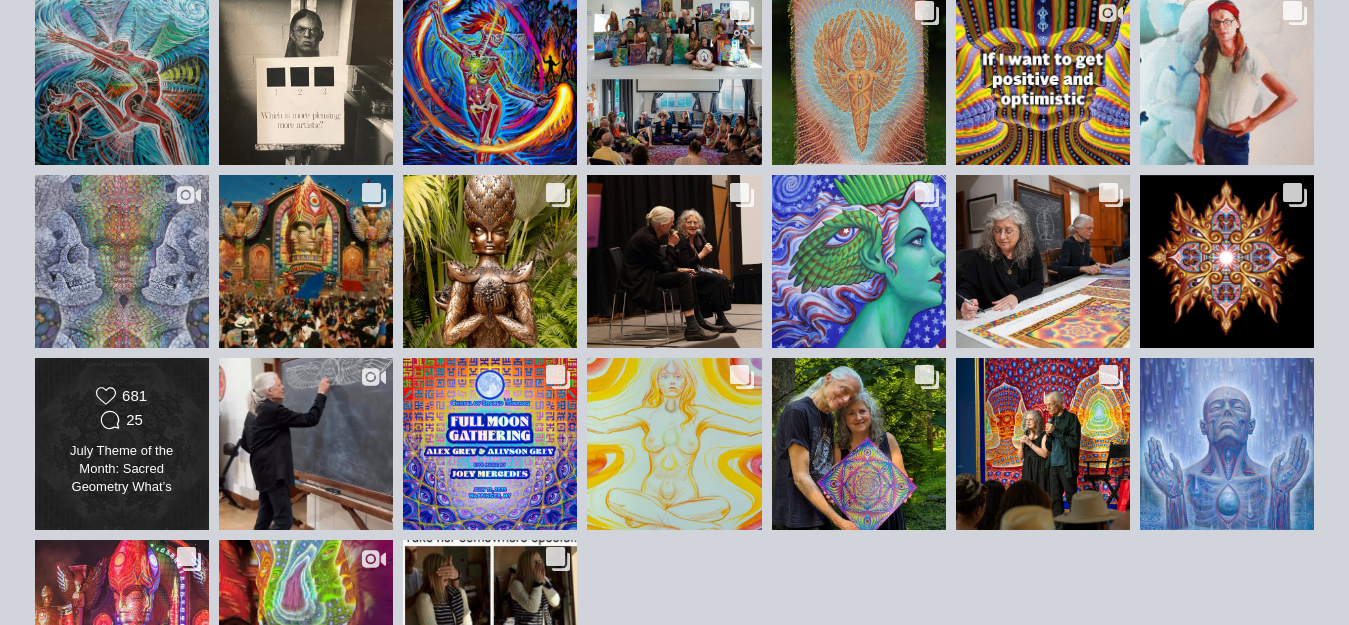 click on "July Theme of the Month: Sacred Geometry  What’s happening this month at CoSM?  🌟Entheon Open Hours 🌟 [DATE], [DATE], [DATE] 12-6pm ET  [DATE] 🌕 Full Moon Gathering 🌕 Hosted by @alexgreycosm and @allysongreycosm  Full Moon Workshop |  Transmuting the Veteran Narrative With @Visionaryveterans  @[DOMAIN_NAME] & @cp_Flow_  Full Moon Workshop | Flow Arts: Introduction to Mini / Double Hoop Techniques With @pippinperformanceart  [DATE] ✨ Art Church ✨ Hosted by @alexgreycosm and @allysongreycosm  [DATE] - [DATE] ✍️ Visionary Art Intensive *SOLD OUT* ✍️ With @alexgreycosm and @allysongreycosm   Browse #CoSMEvents | 🔗 in bio" at bounding box center (121, 470) 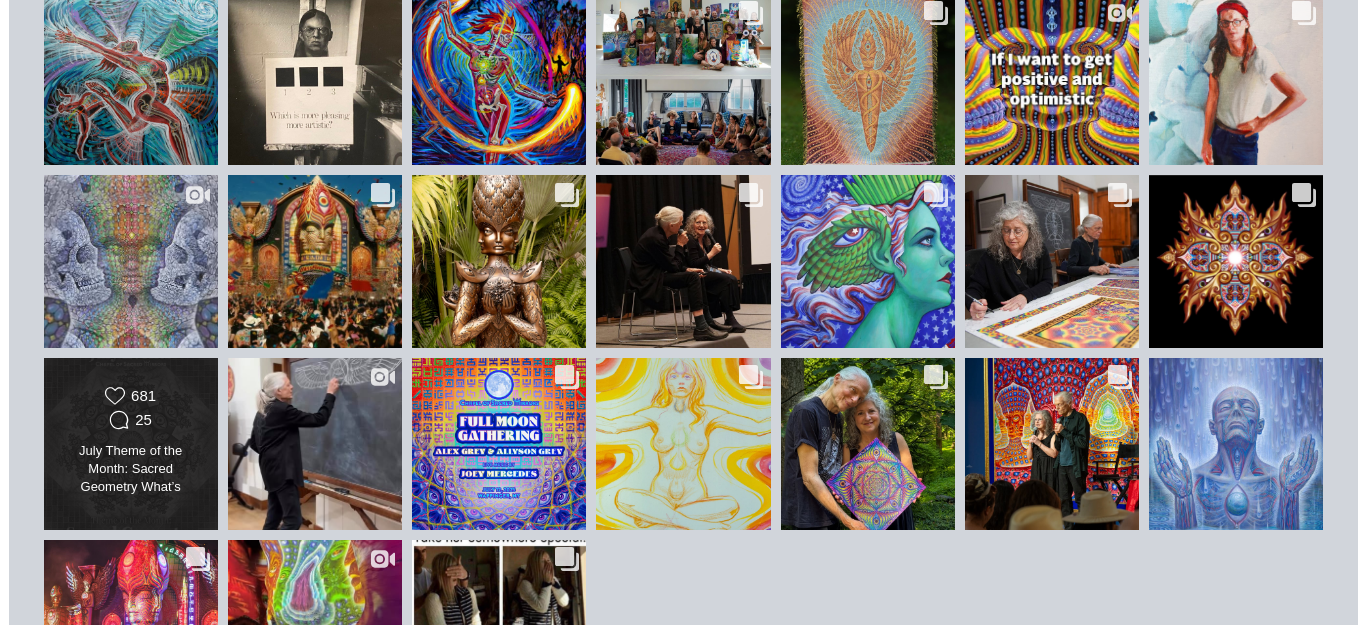 scroll, scrollTop: 4300, scrollLeft: 0, axis: vertical 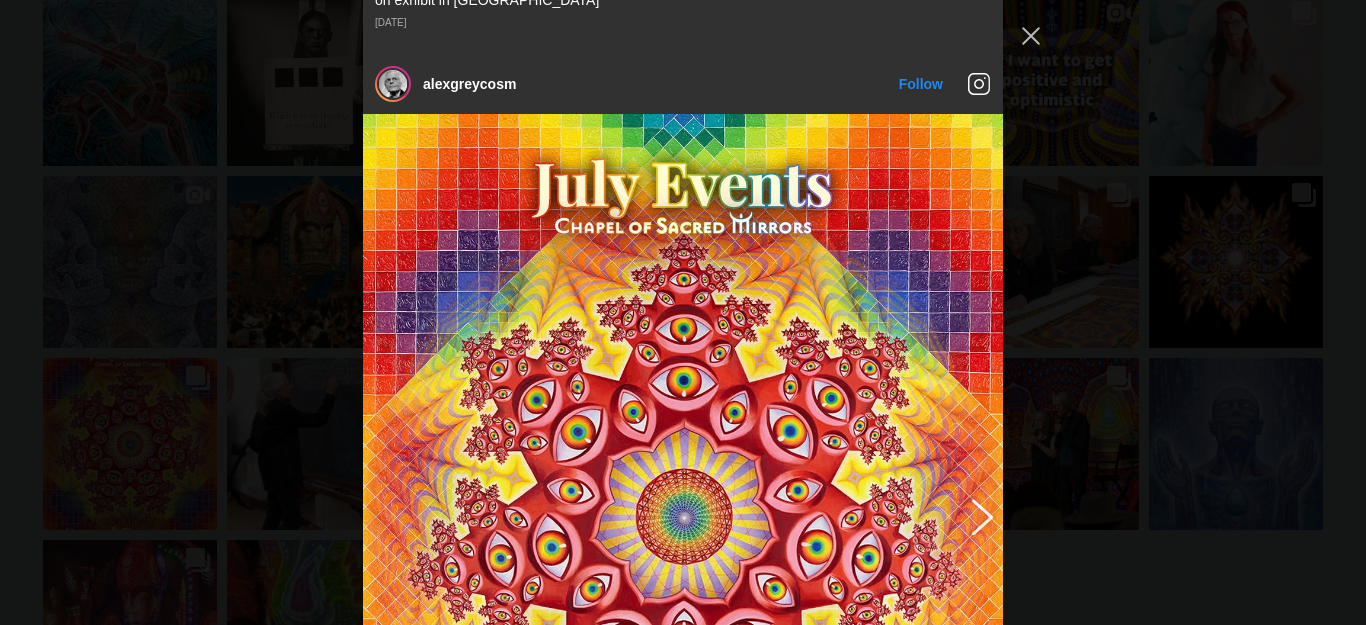 click at bounding box center (683, 516) 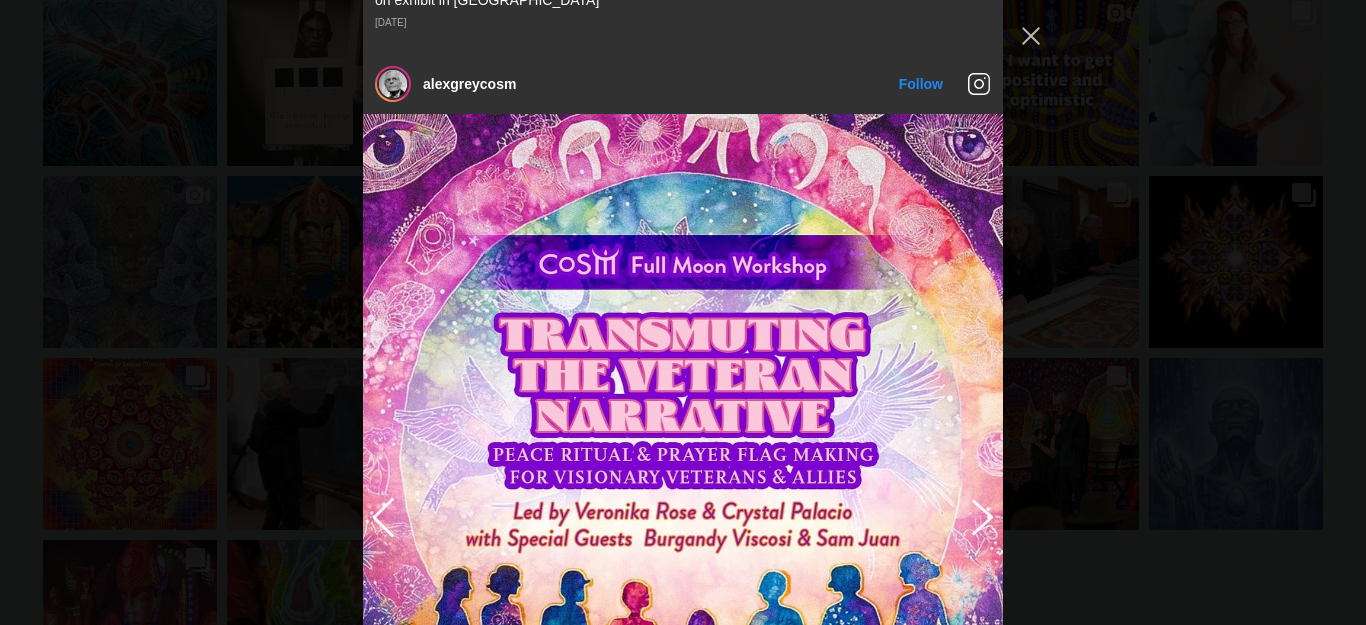 click at bounding box center [979, 516] 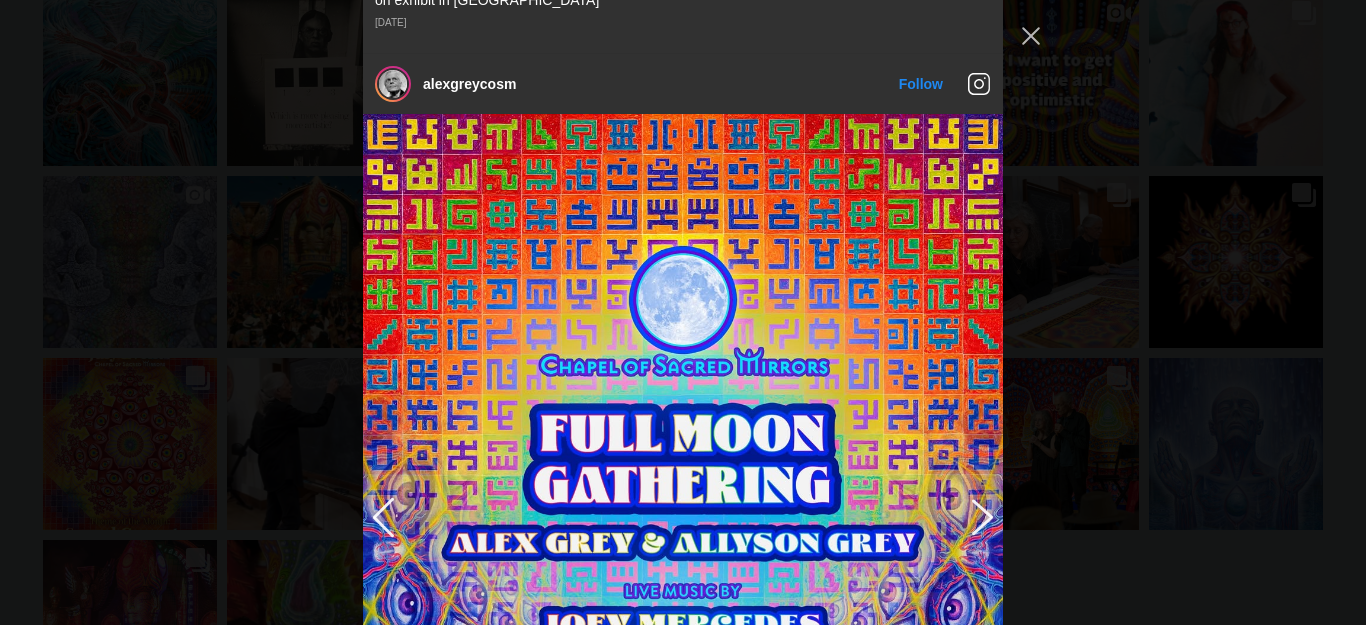 click at bounding box center [979, 516] 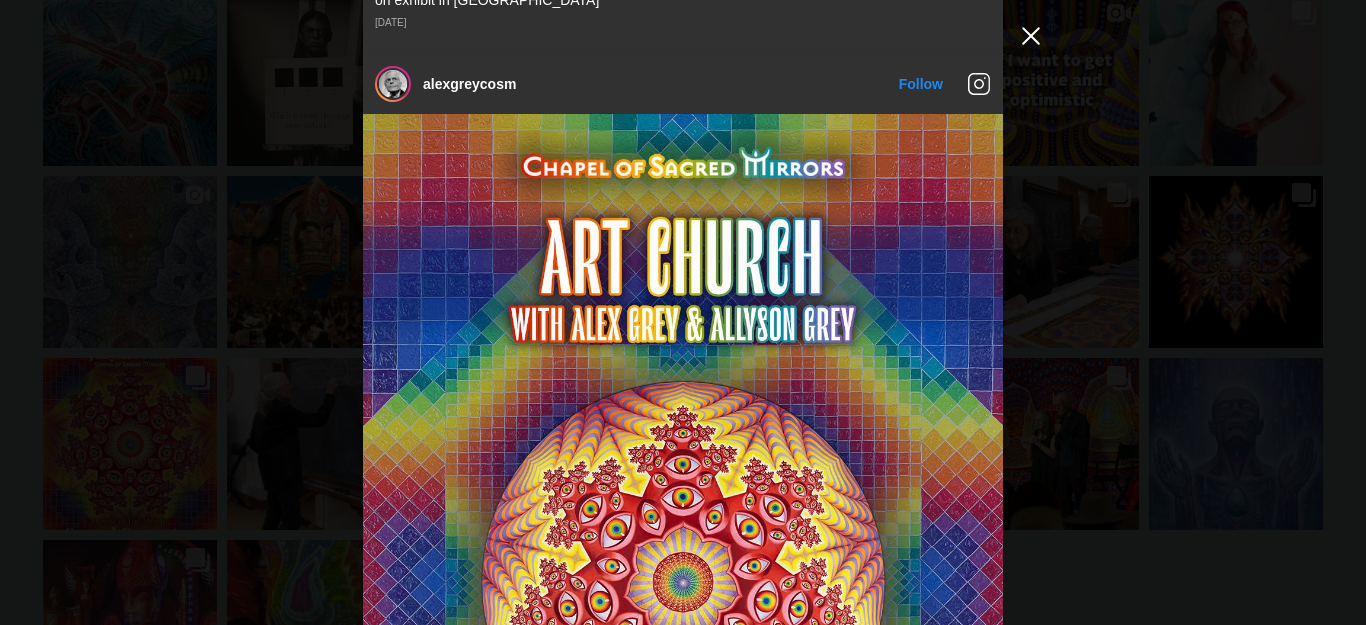 click at bounding box center [1031, 36] 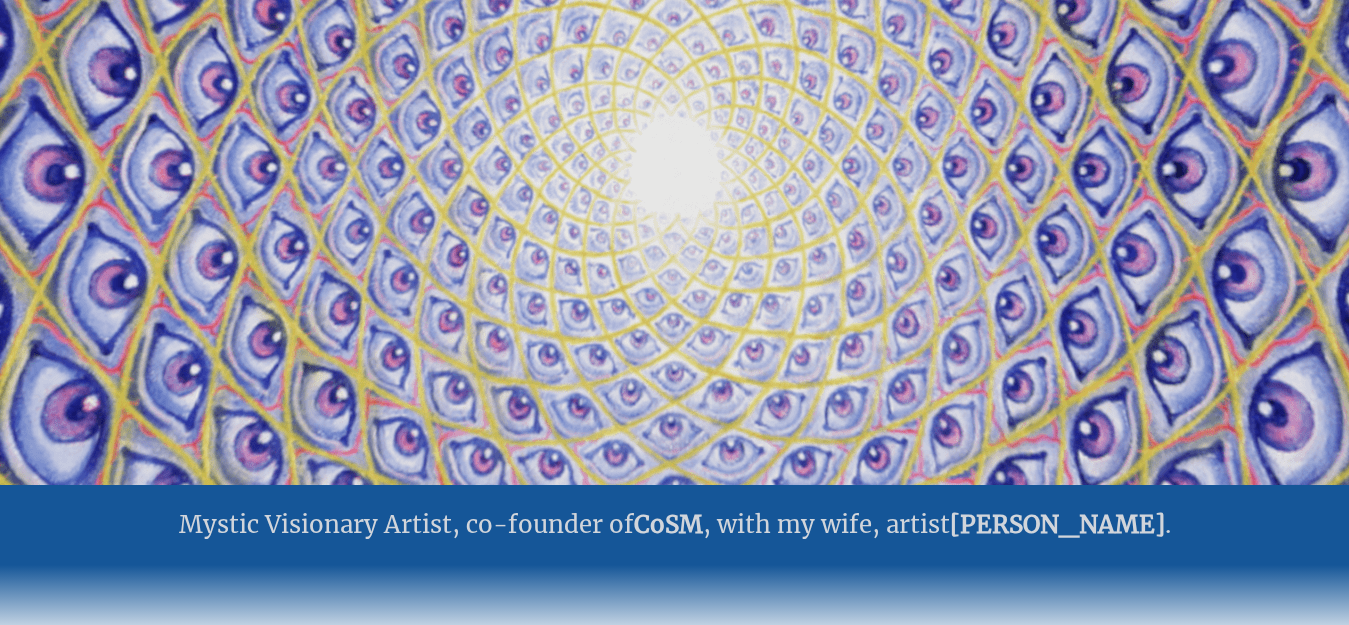 scroll, scrollTop: 0, scrollLeft: 0, axis: both 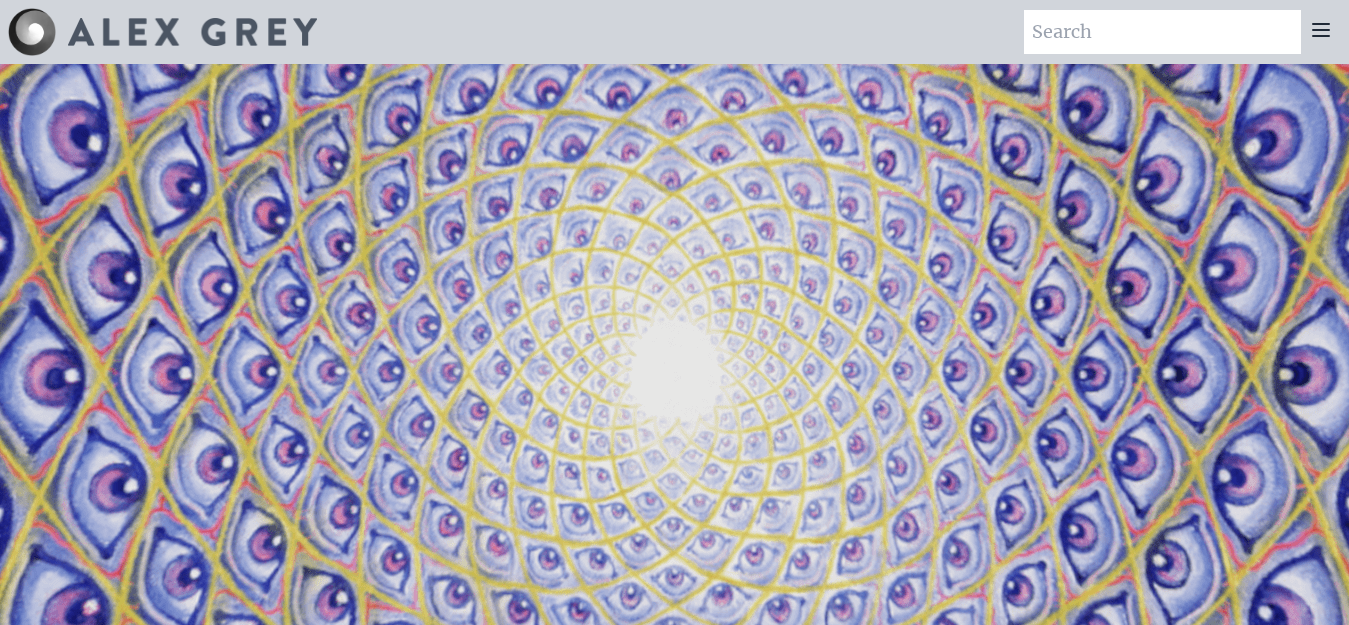 click 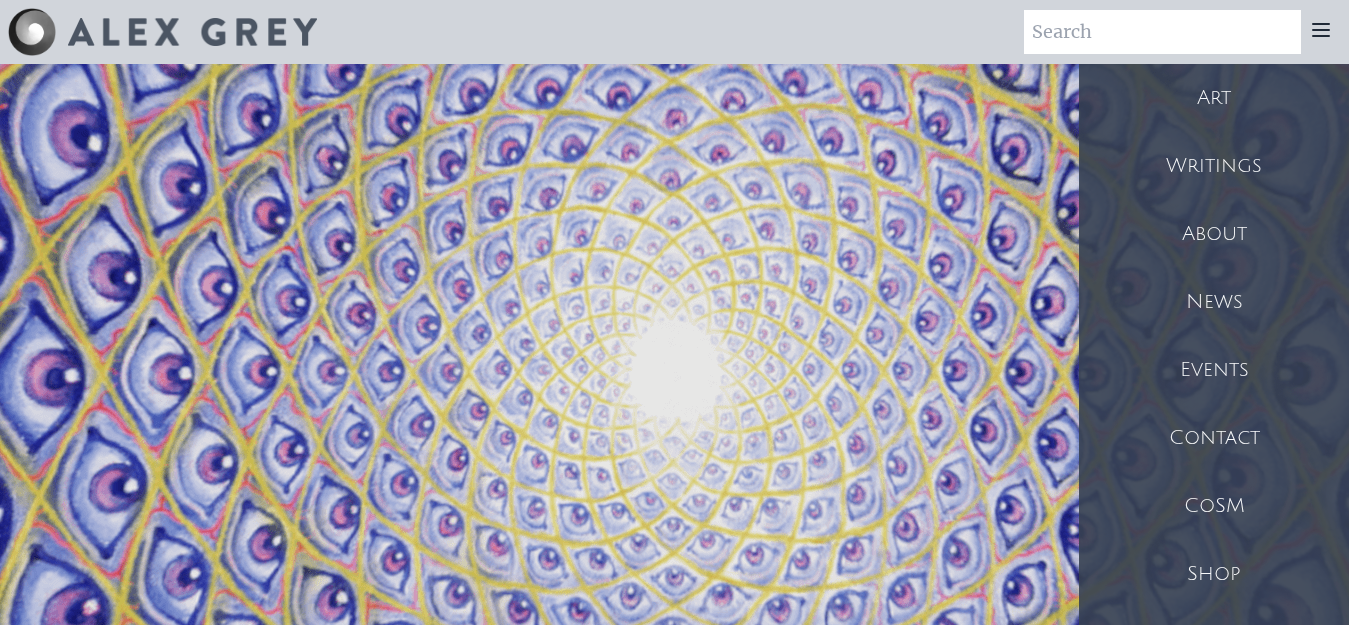 click on "Art" at bounding box center (1214, 98) 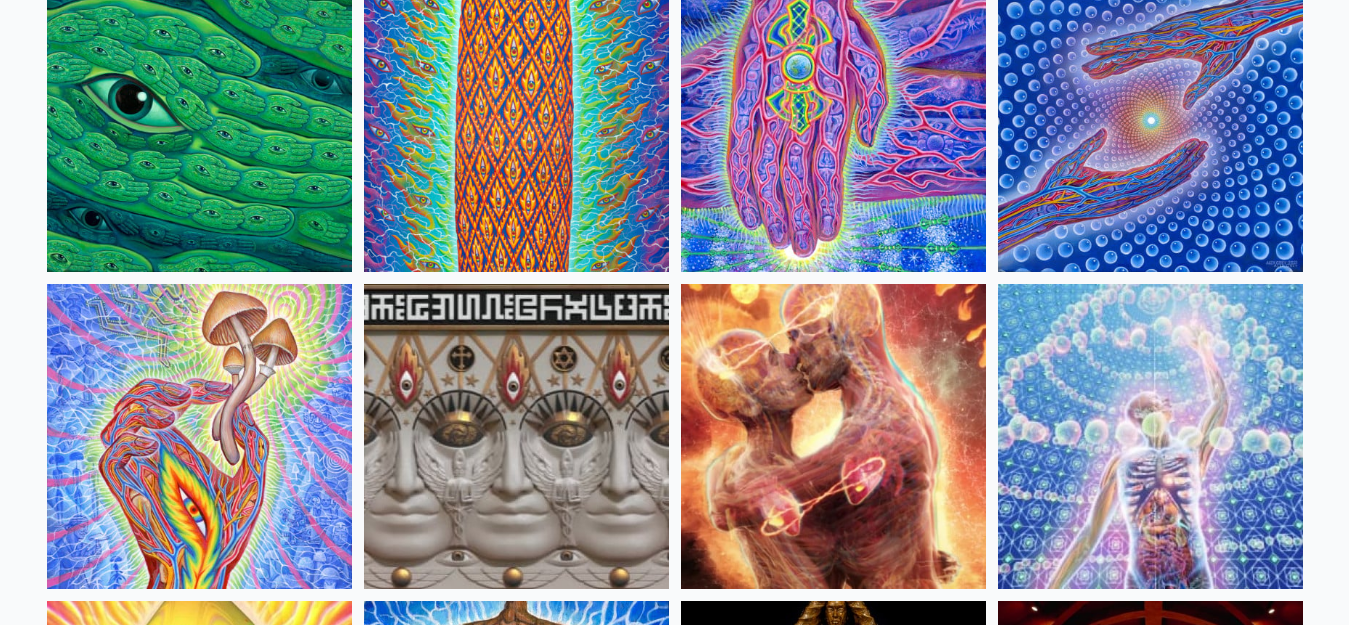 scroll, scrollTop: 400, scrollLeft: 0, axis: vertical 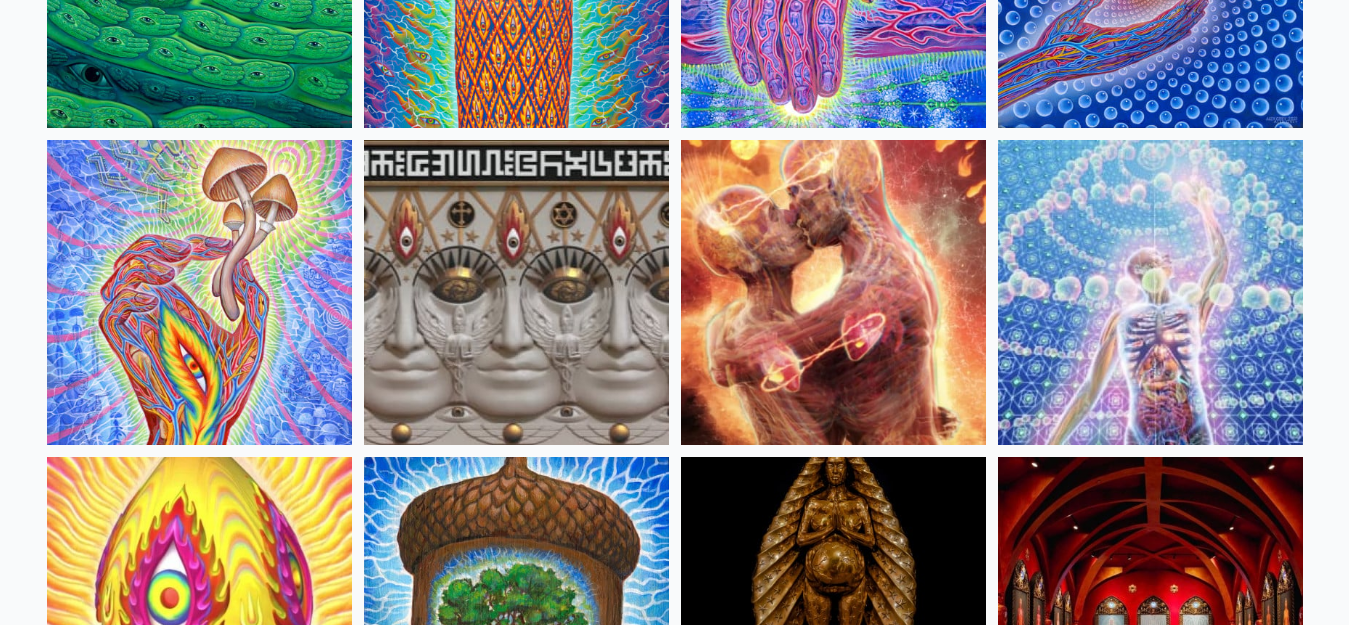 click at bounding box center [833, 292] 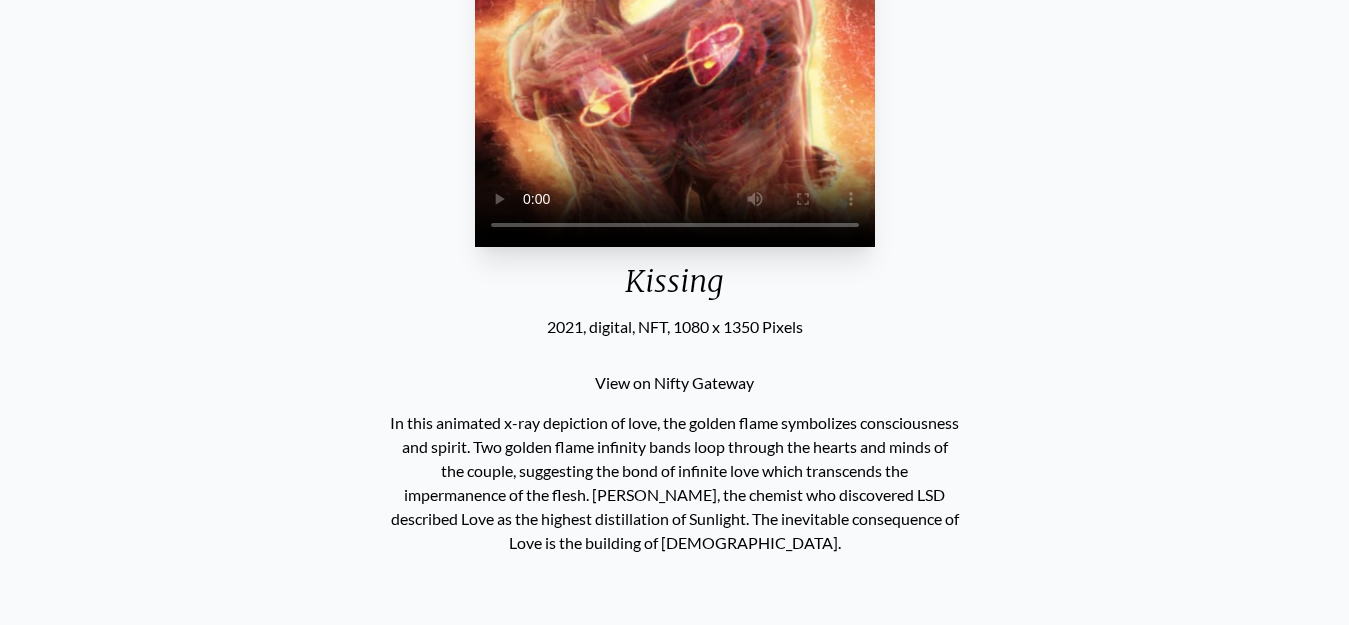 scroll, scrollTop: 45, scrollLeft: 0, axis: vertical 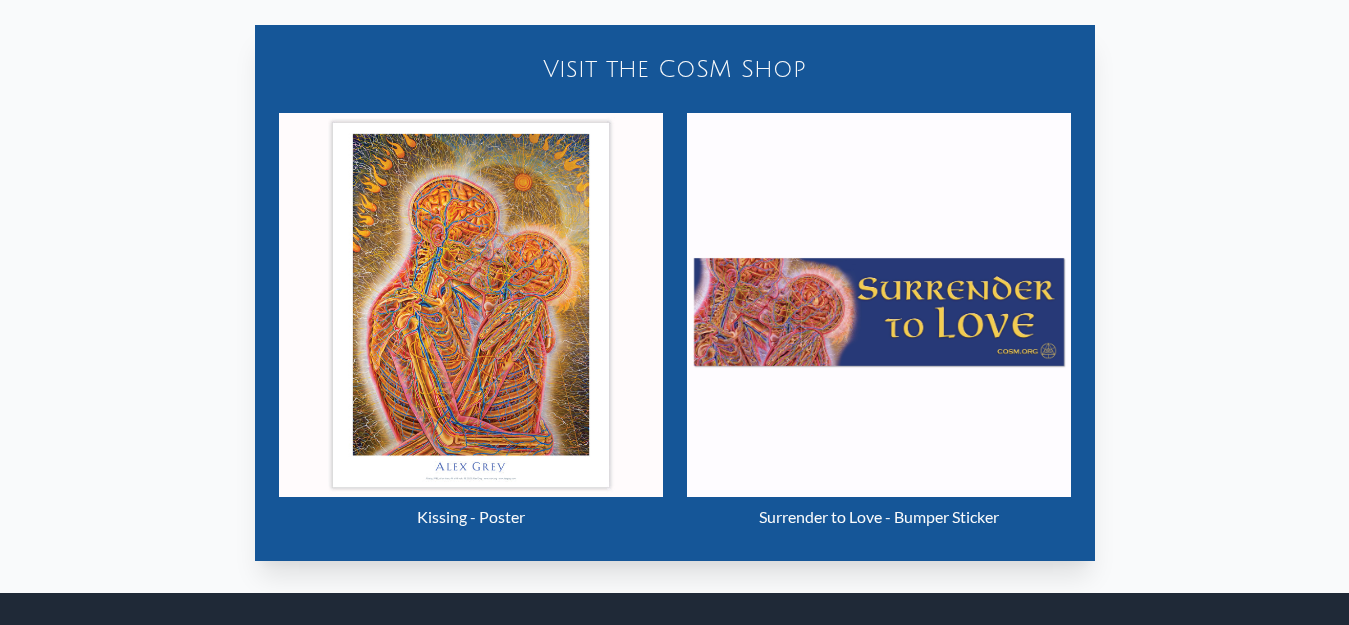 click at bounding box center [471, 305] 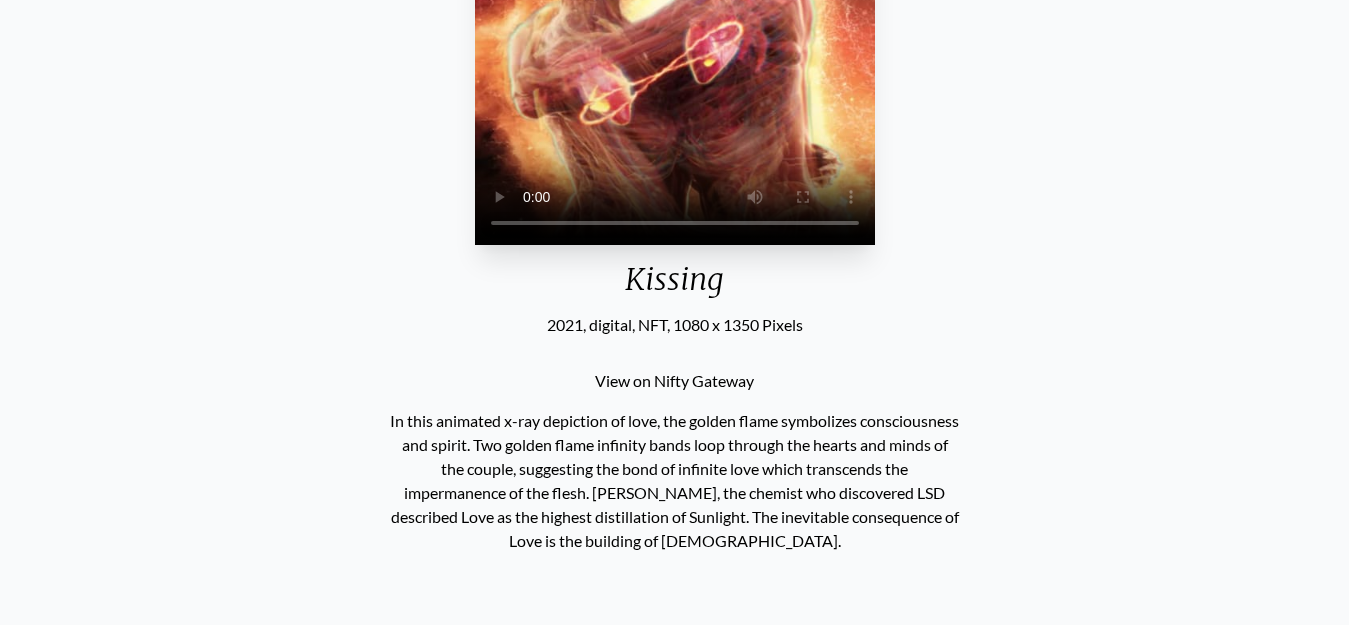 scroll, scrollTop: 439, scrollLeft: 0, axis: vertical 